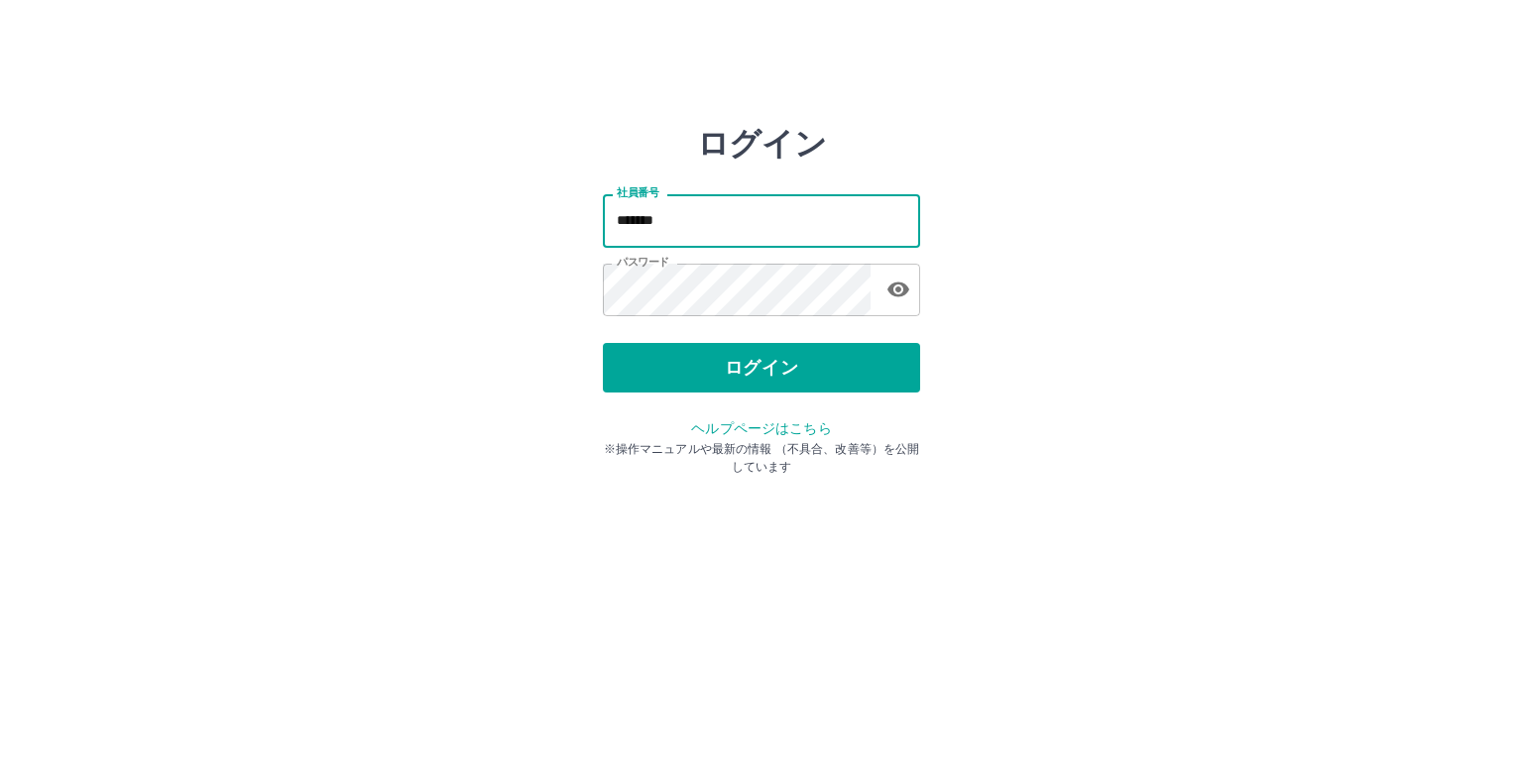 scroll, scrollTop: 0, scrollLeft: 0, axis: both 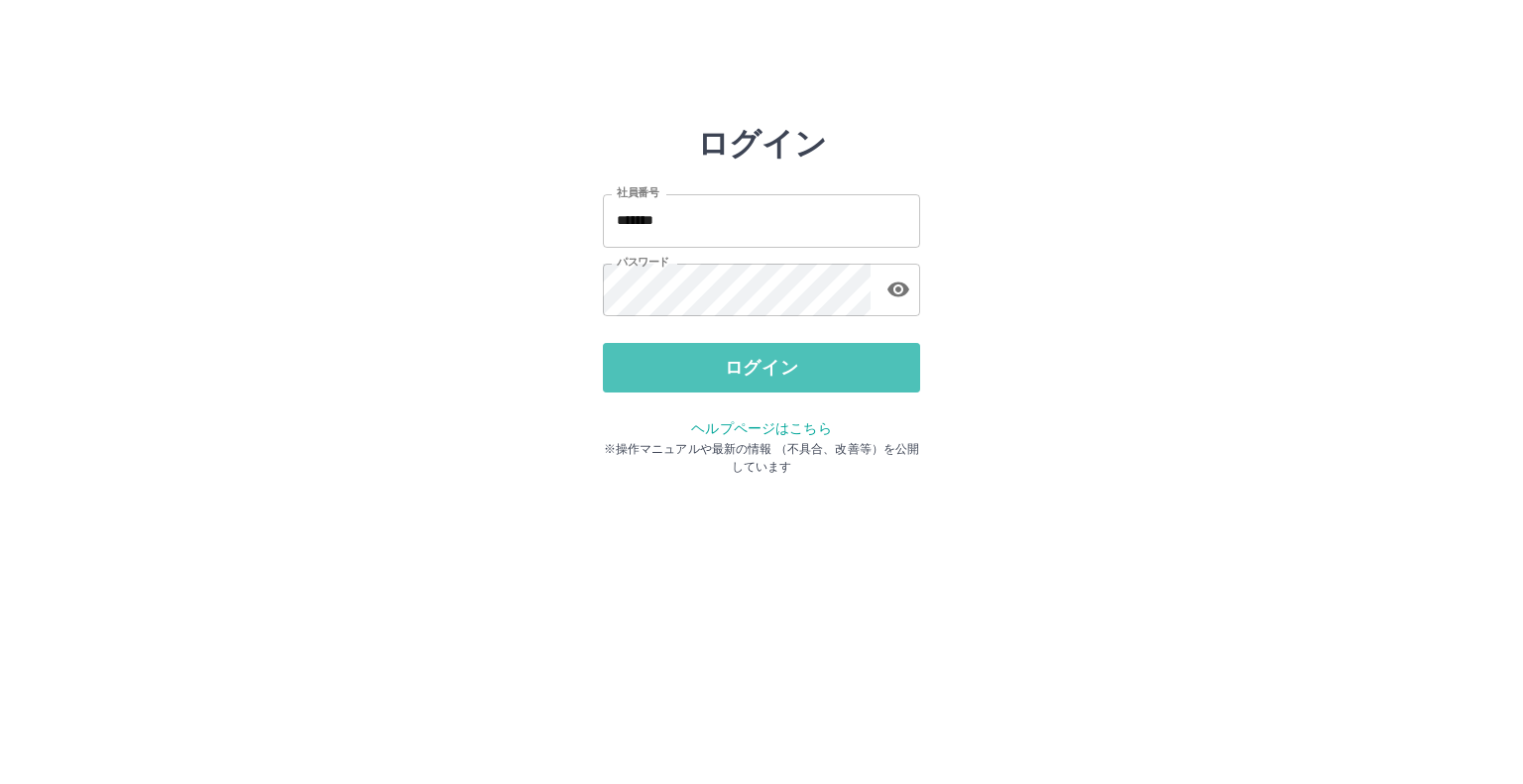 click on "ログイン" at bounding box center (762, 368) 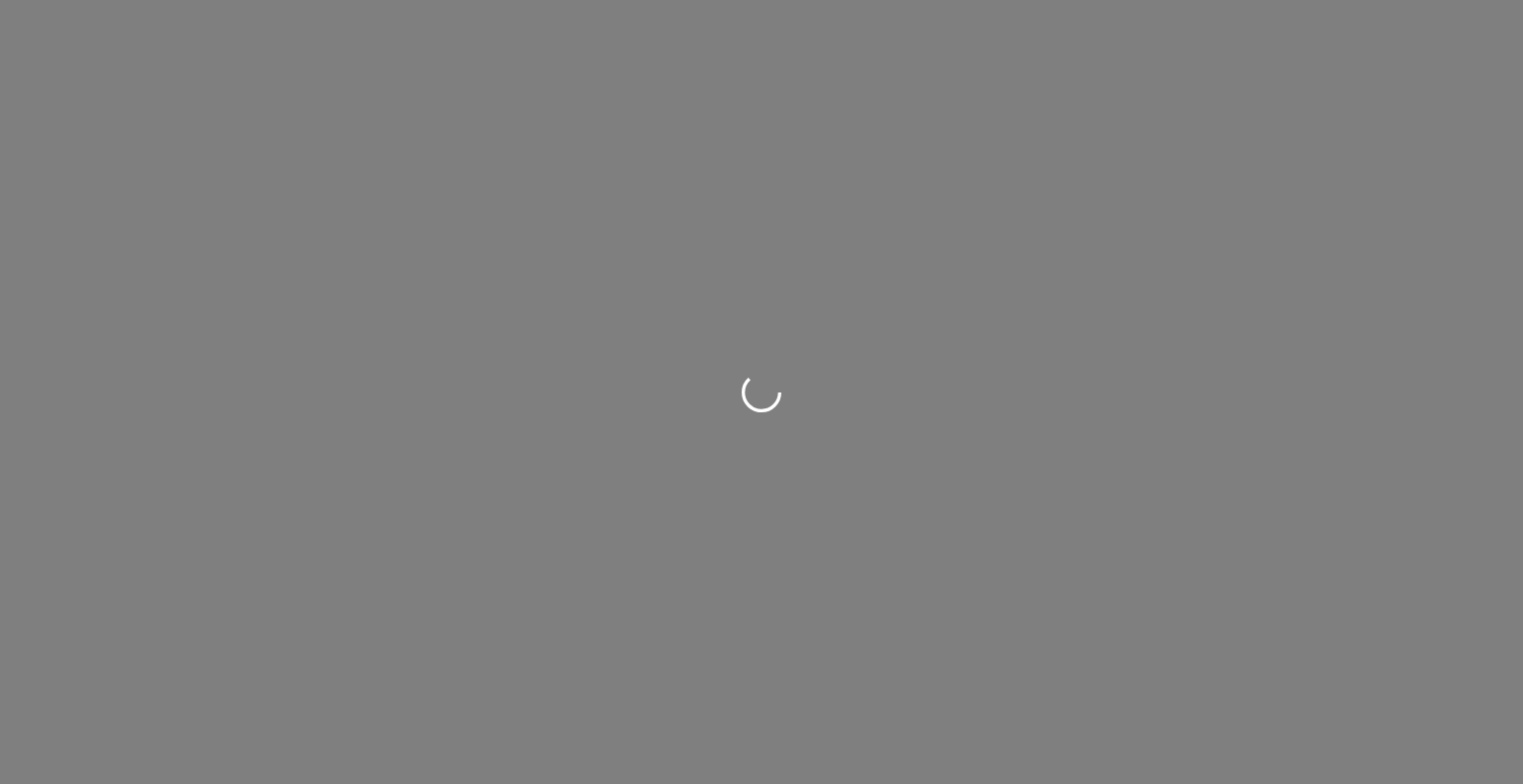 scroll, scrollTop: 0, scrollLeft: 0, axis: both 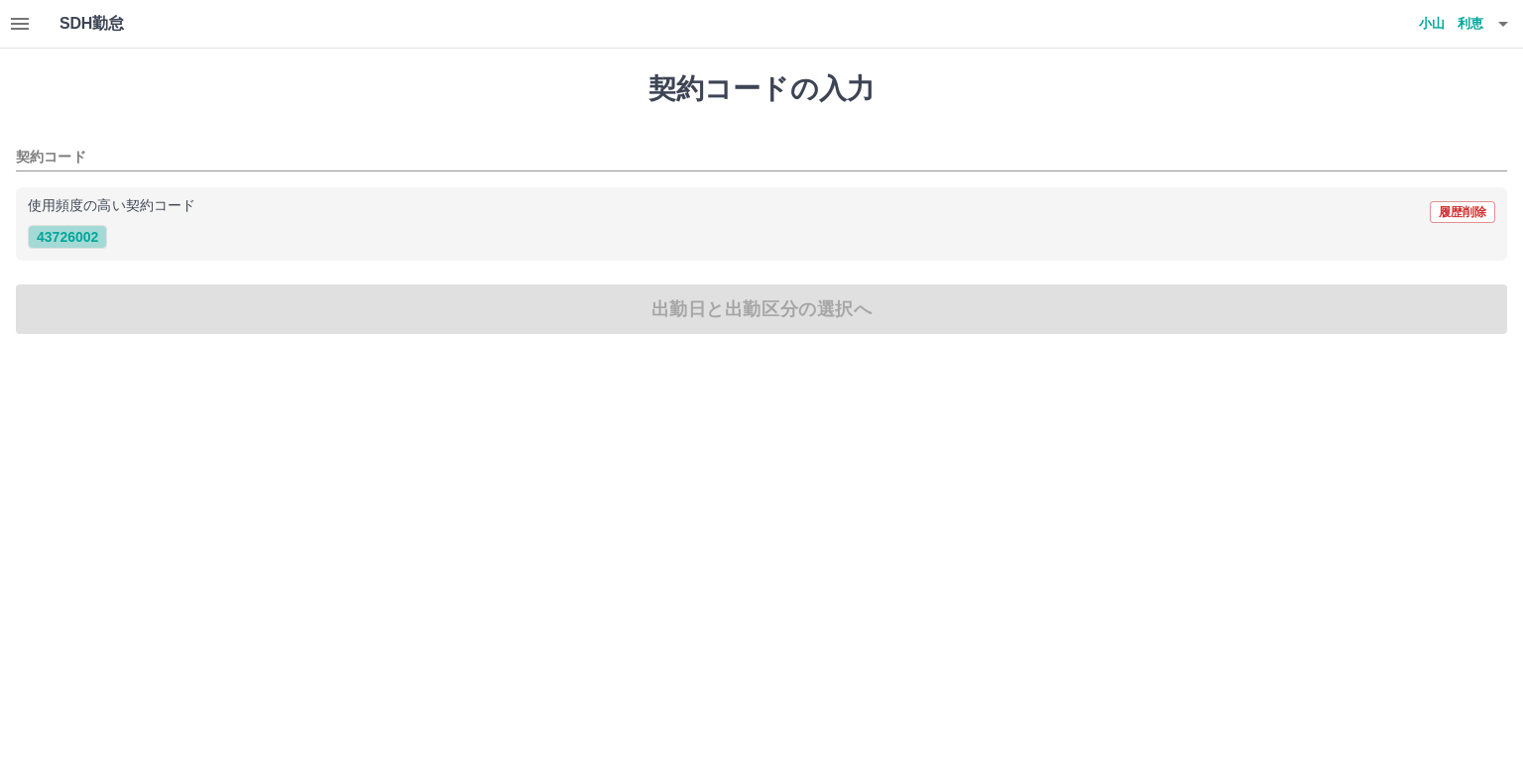 click on "43726002" at bounding box center [67, 237] 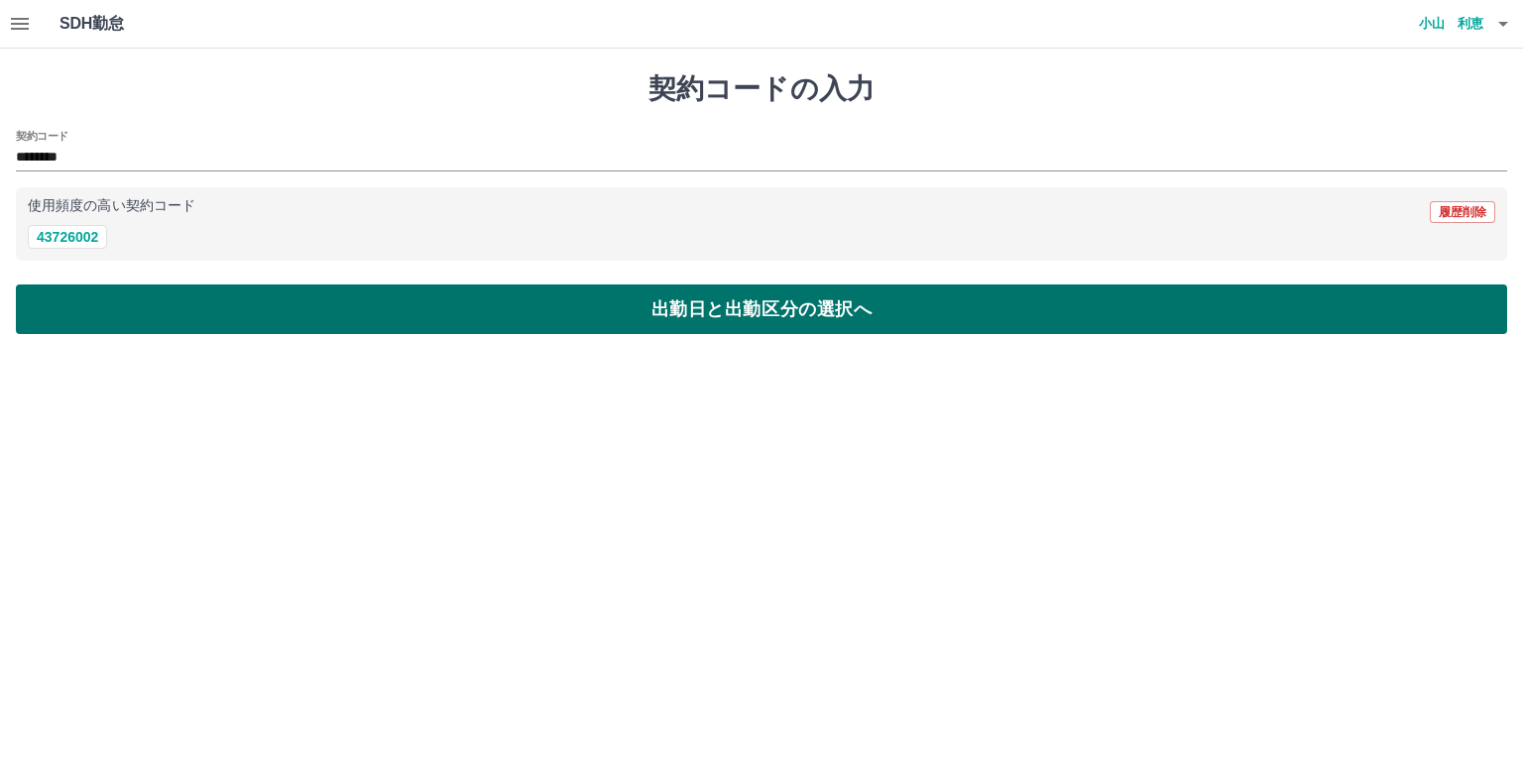 click on "出勤日と出勤区分の選択へ" at bounding box center (762, 309) 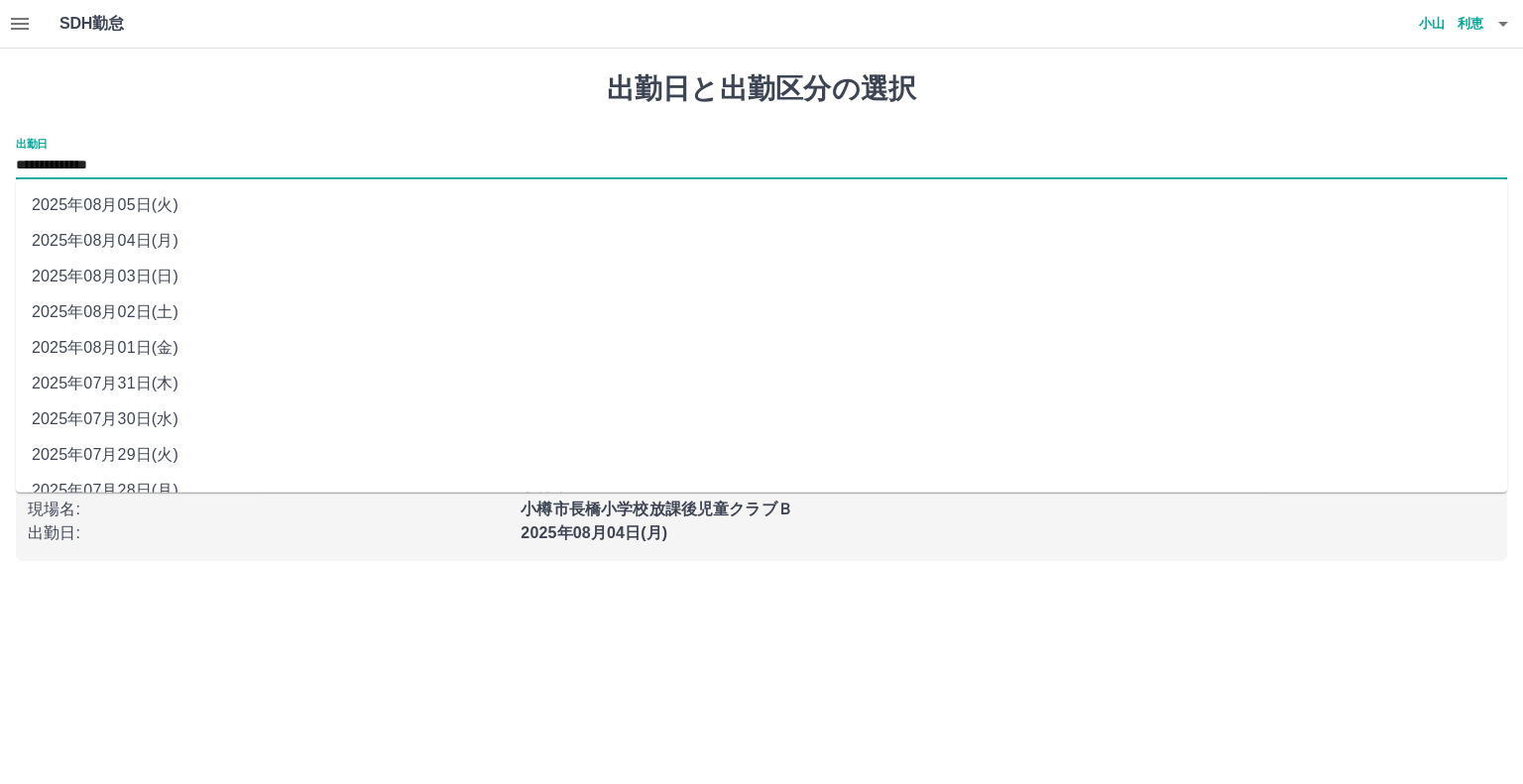 click on "**********" at bounding box center [762, 166] 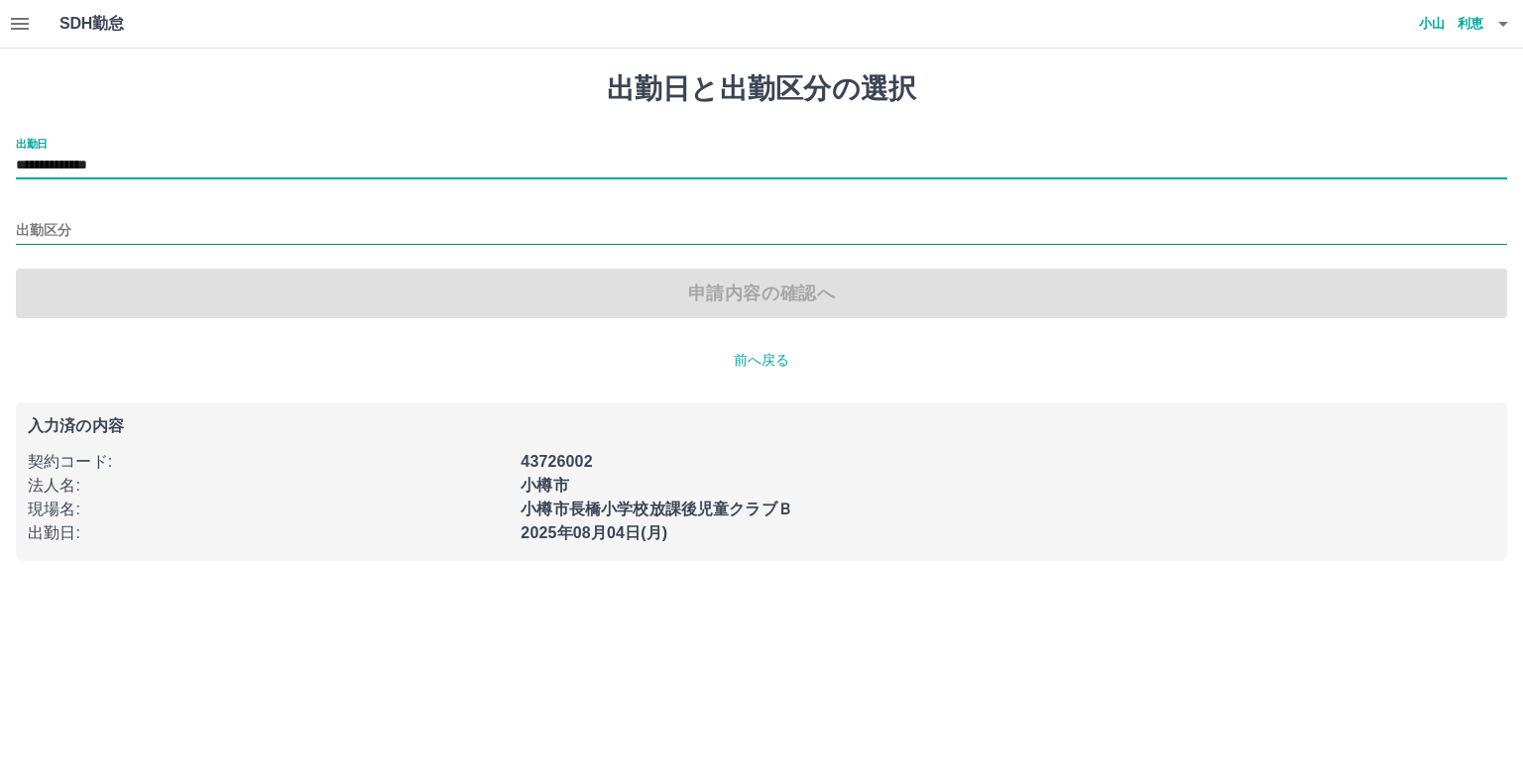 click on "出勤区分" at bounding box center [762, 231] 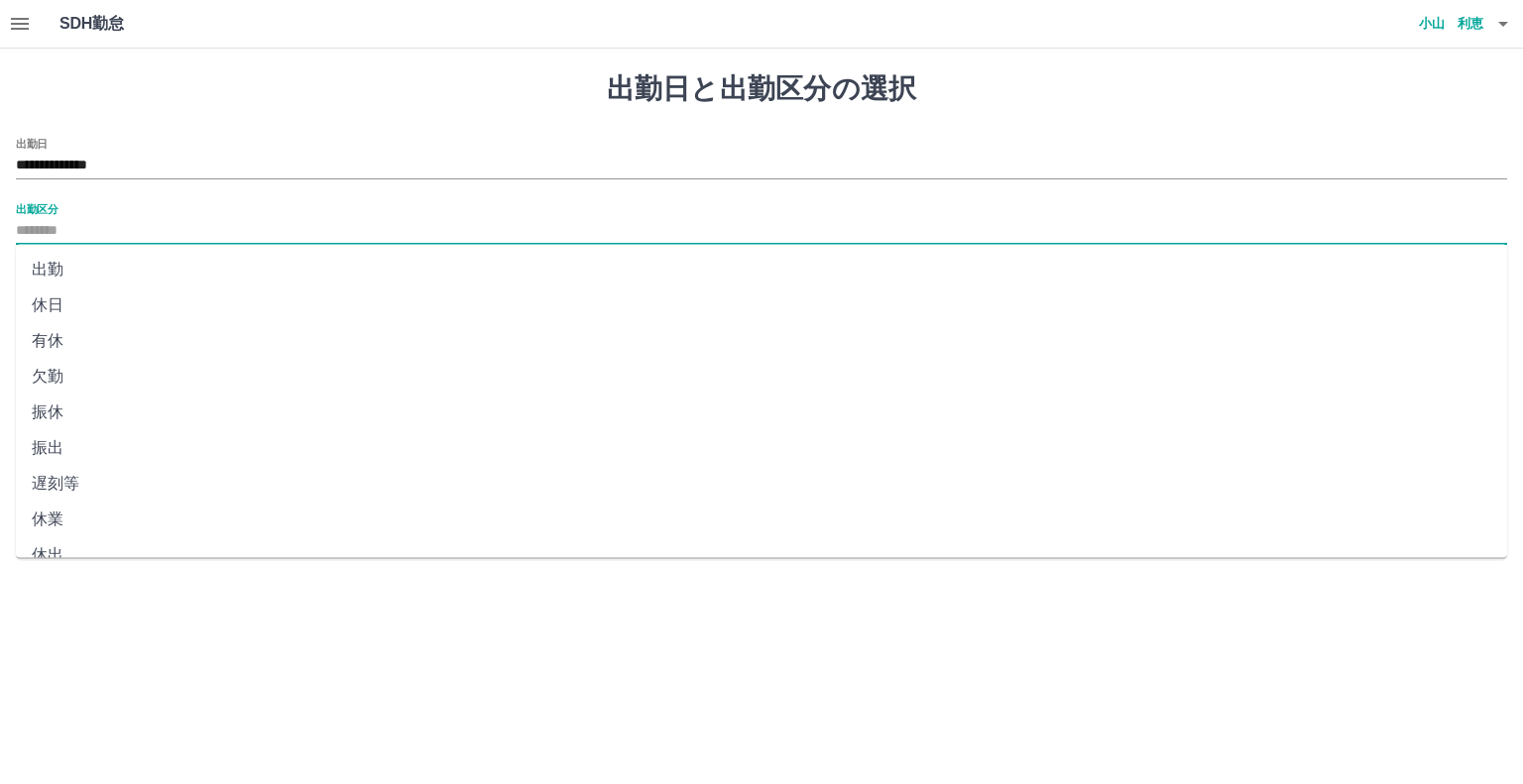 click on "休日" at bounding box center [762, 305] 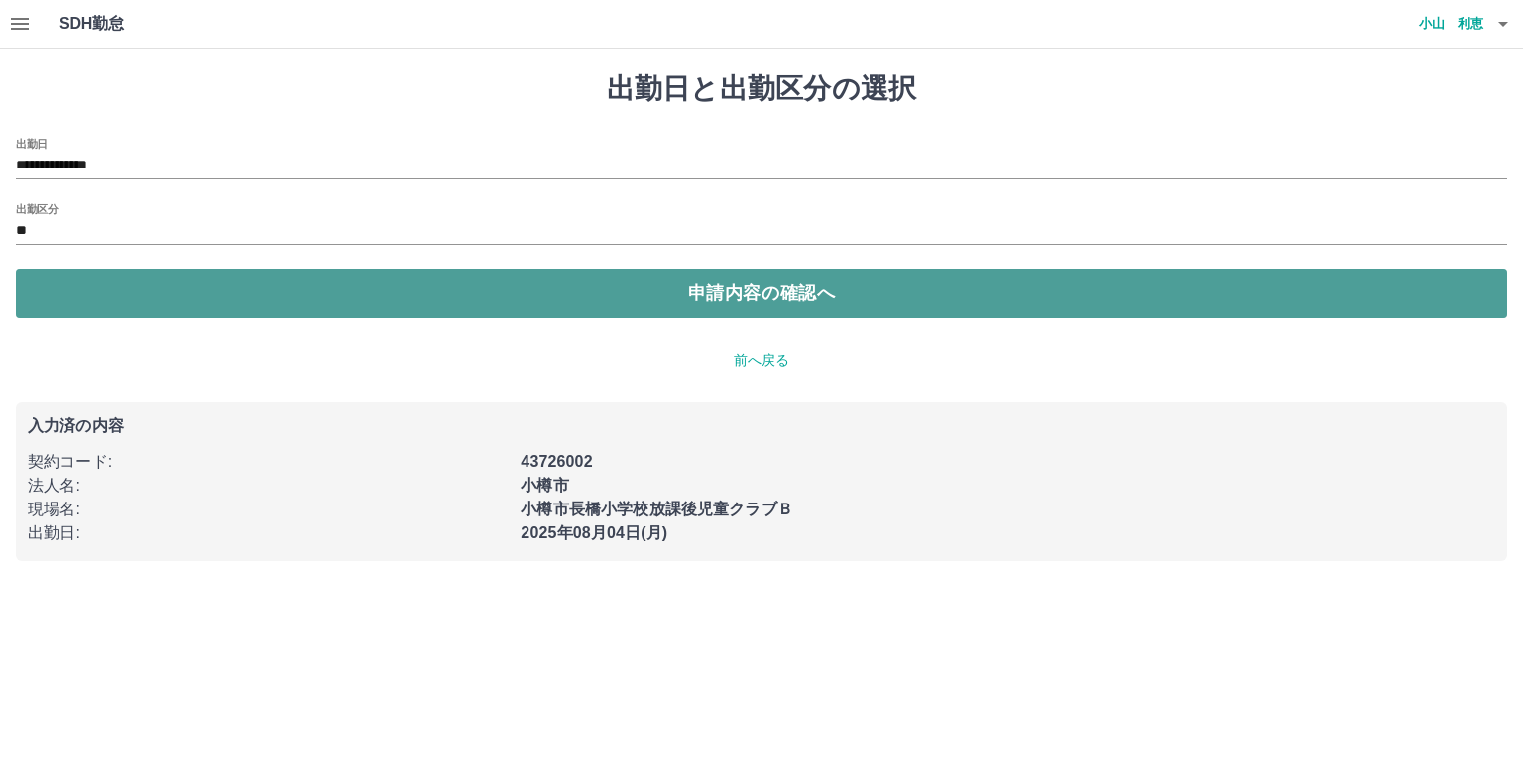 click on "申請内容の確認へ" at bounding box center (762, 293) 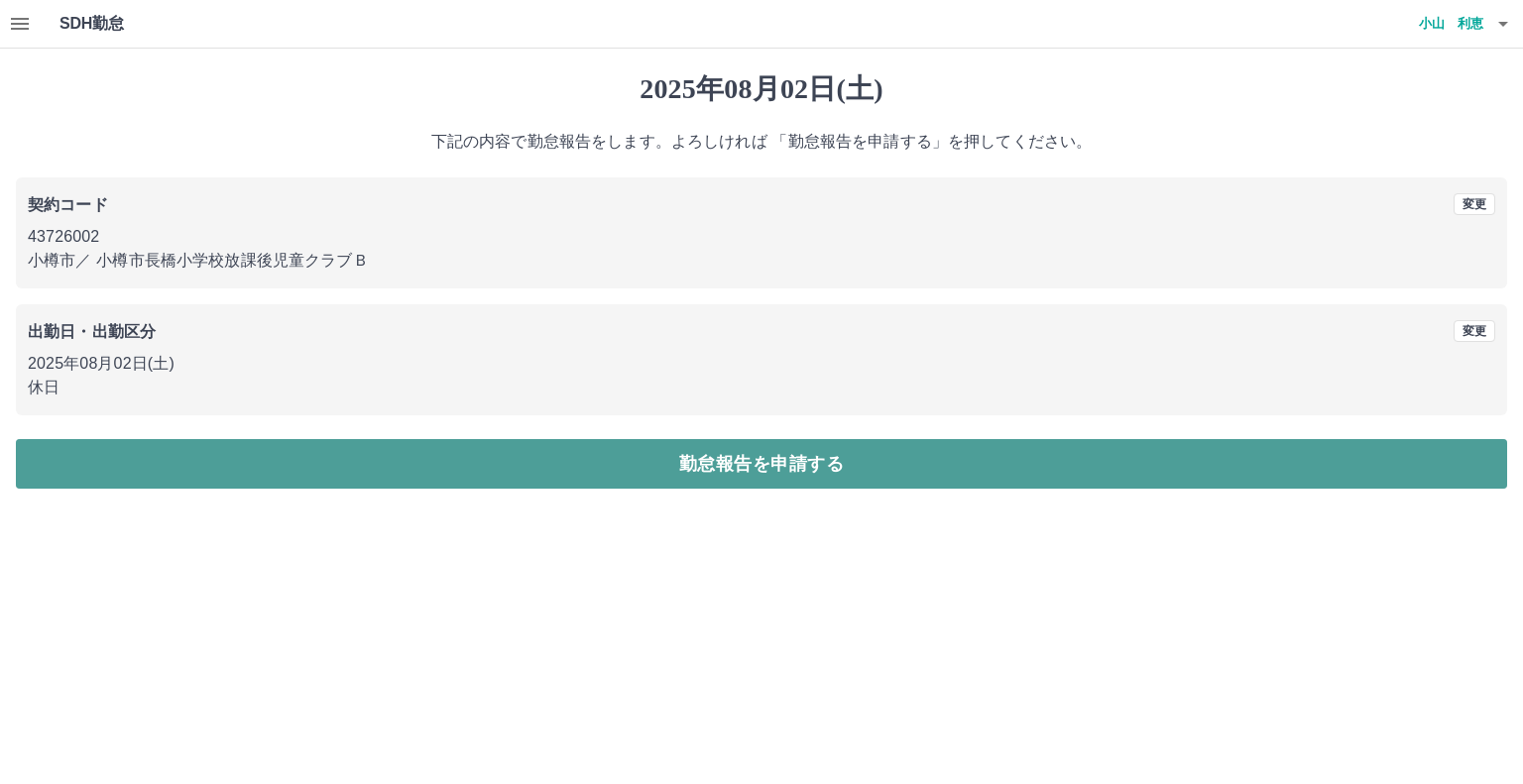 click on "勤怠報告を申請する" at bounding box center (762, 464) 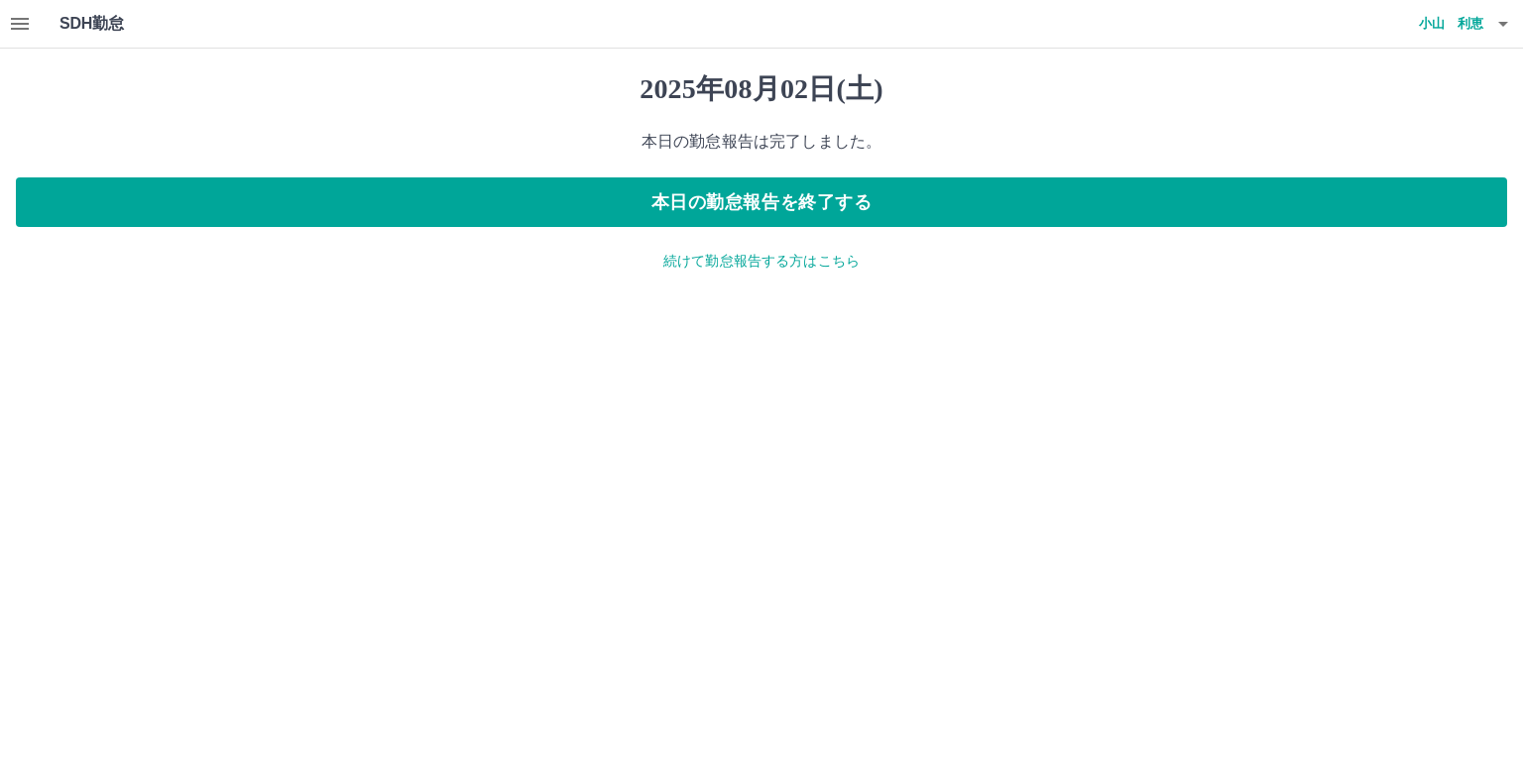 click on "続けて勤怠報告する方はこちら" at bounding box center (762, 261) 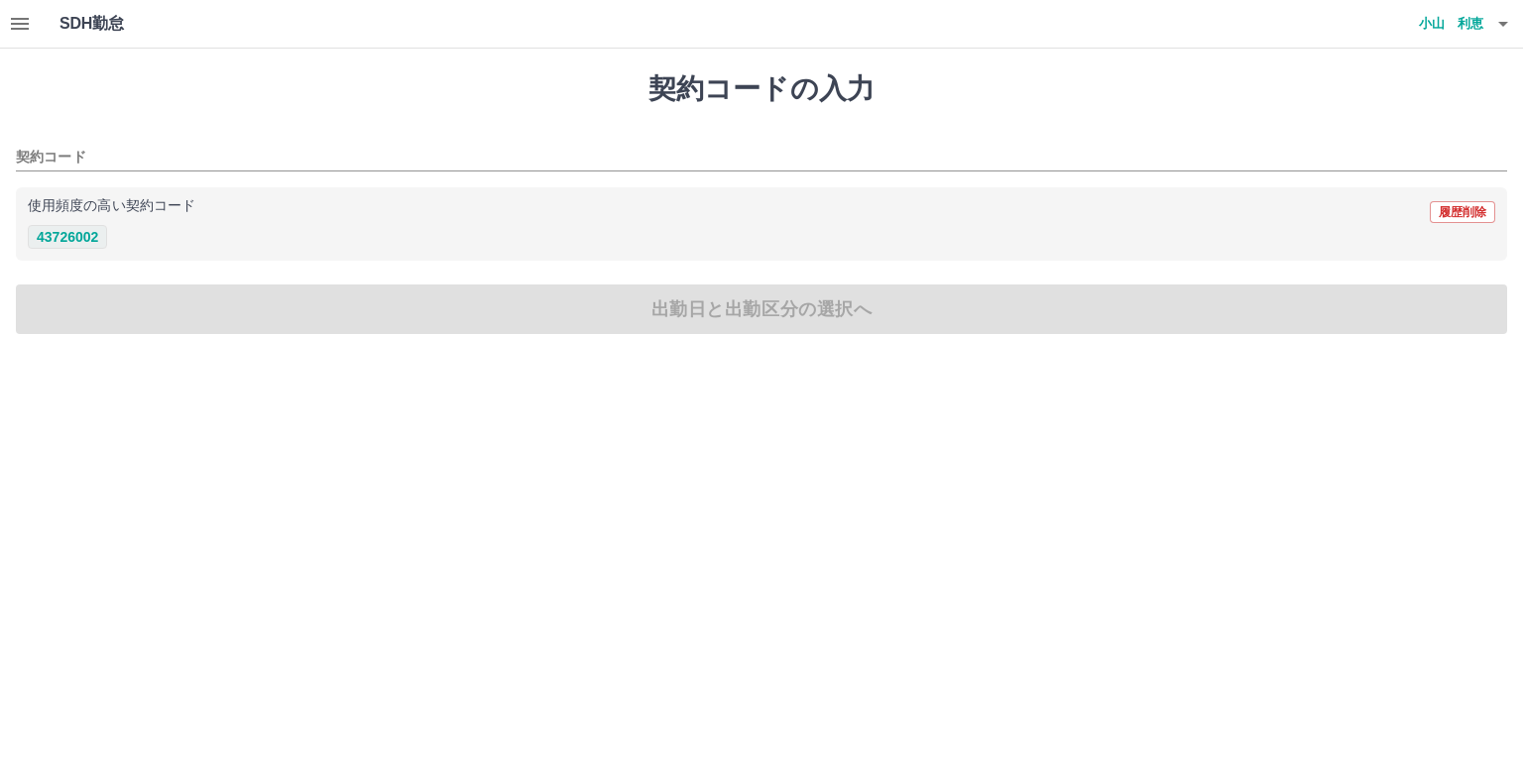 click on "43726002" at bounding box center [67, 237] 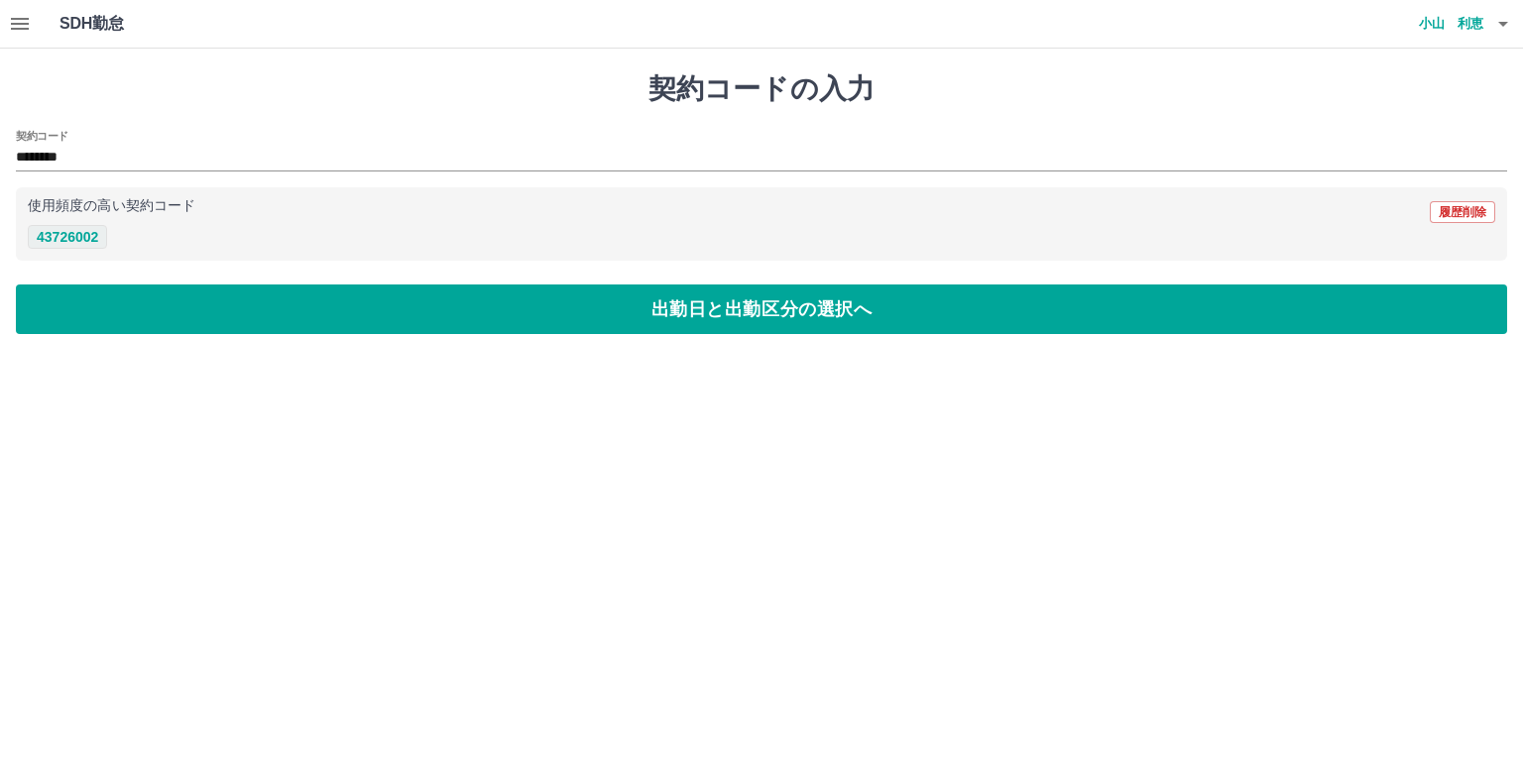 click on "43726002" at bounding box center (67, 237) 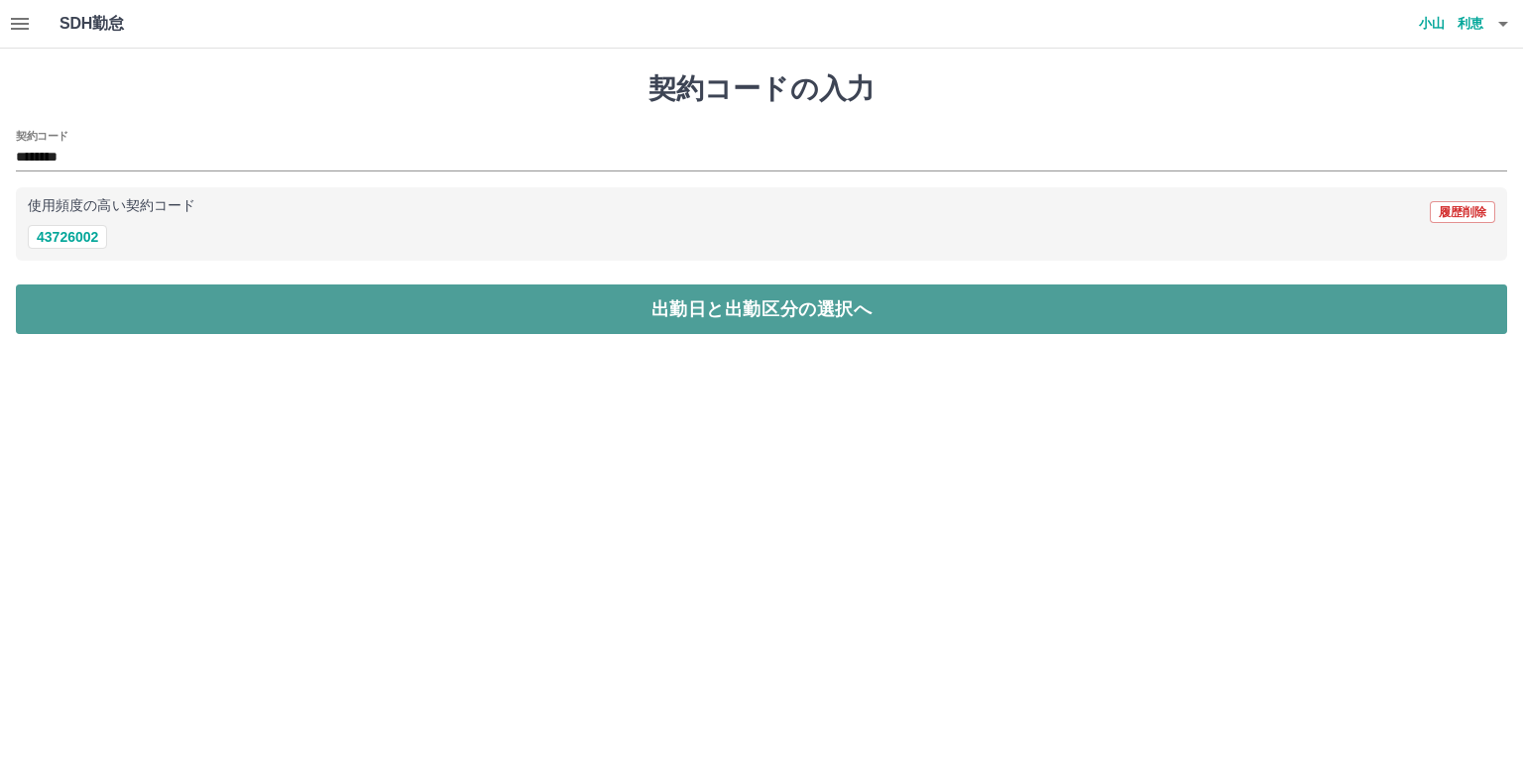 click on "出勤日と出勤区分の選択へ" at bounding box center [762, 309] 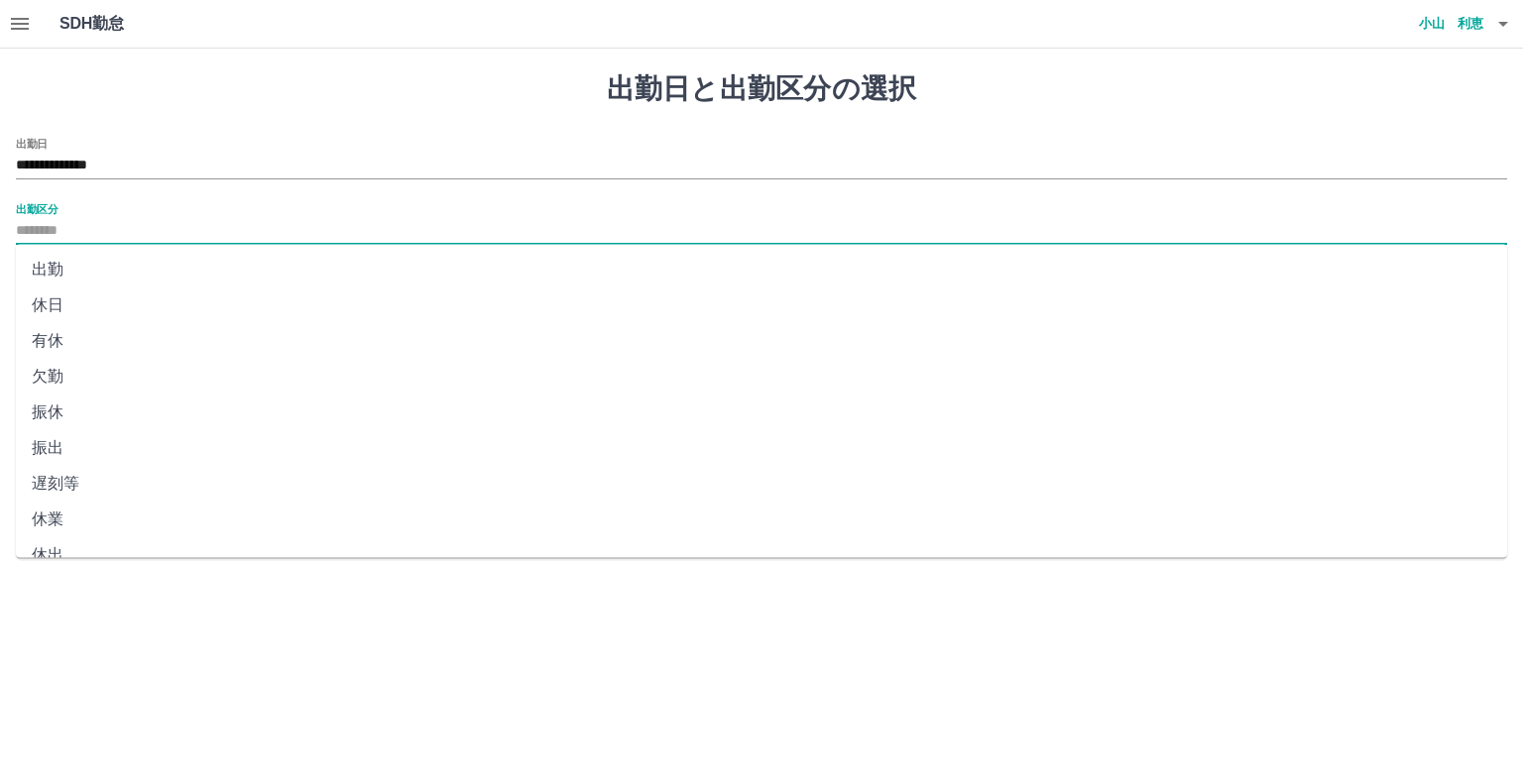 click on "出勤区分" at bounding box center [762, 231] 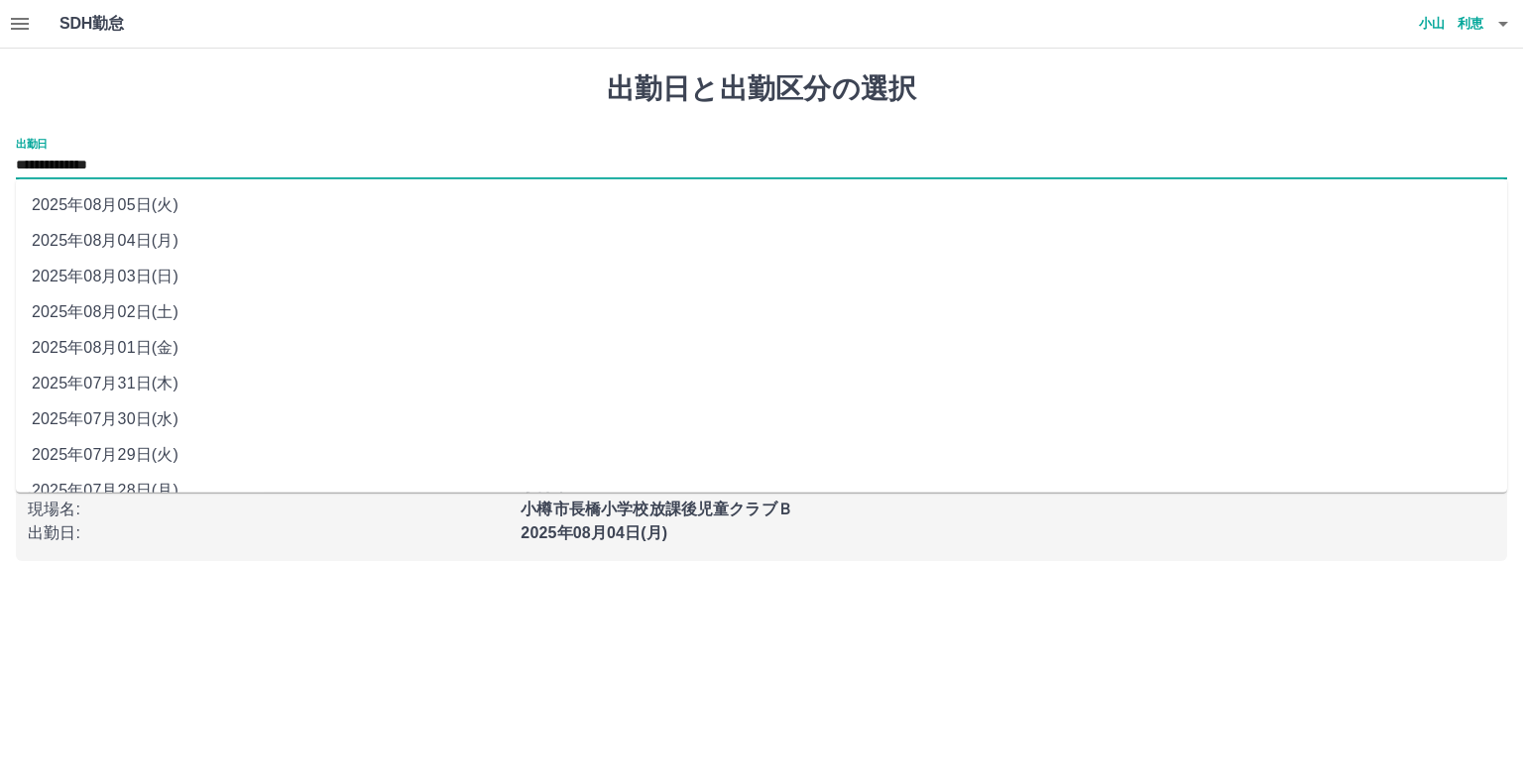 click on "**********" at bounding box center (762, 166) 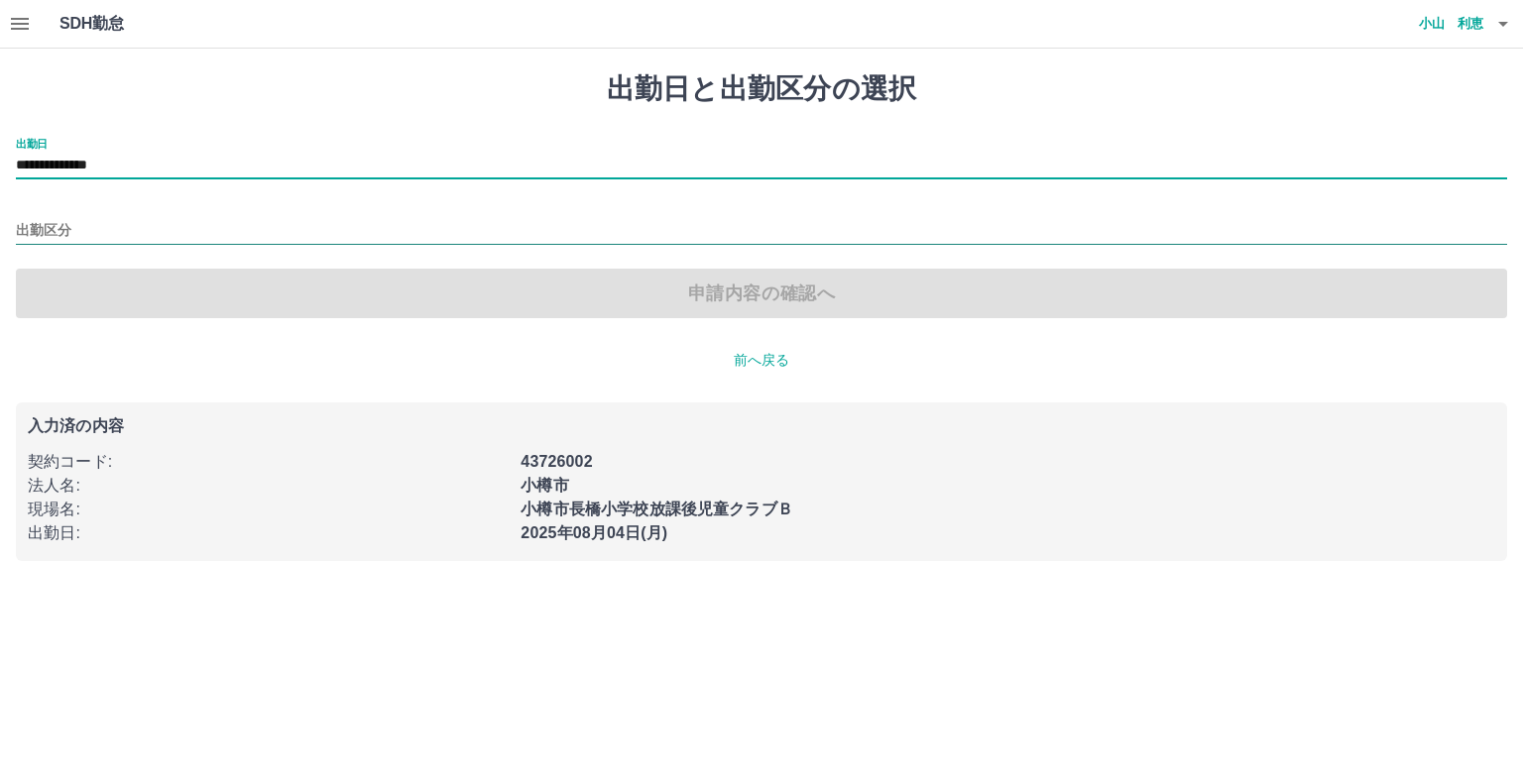click on "出勤区分" at bounding box center (762, 231) 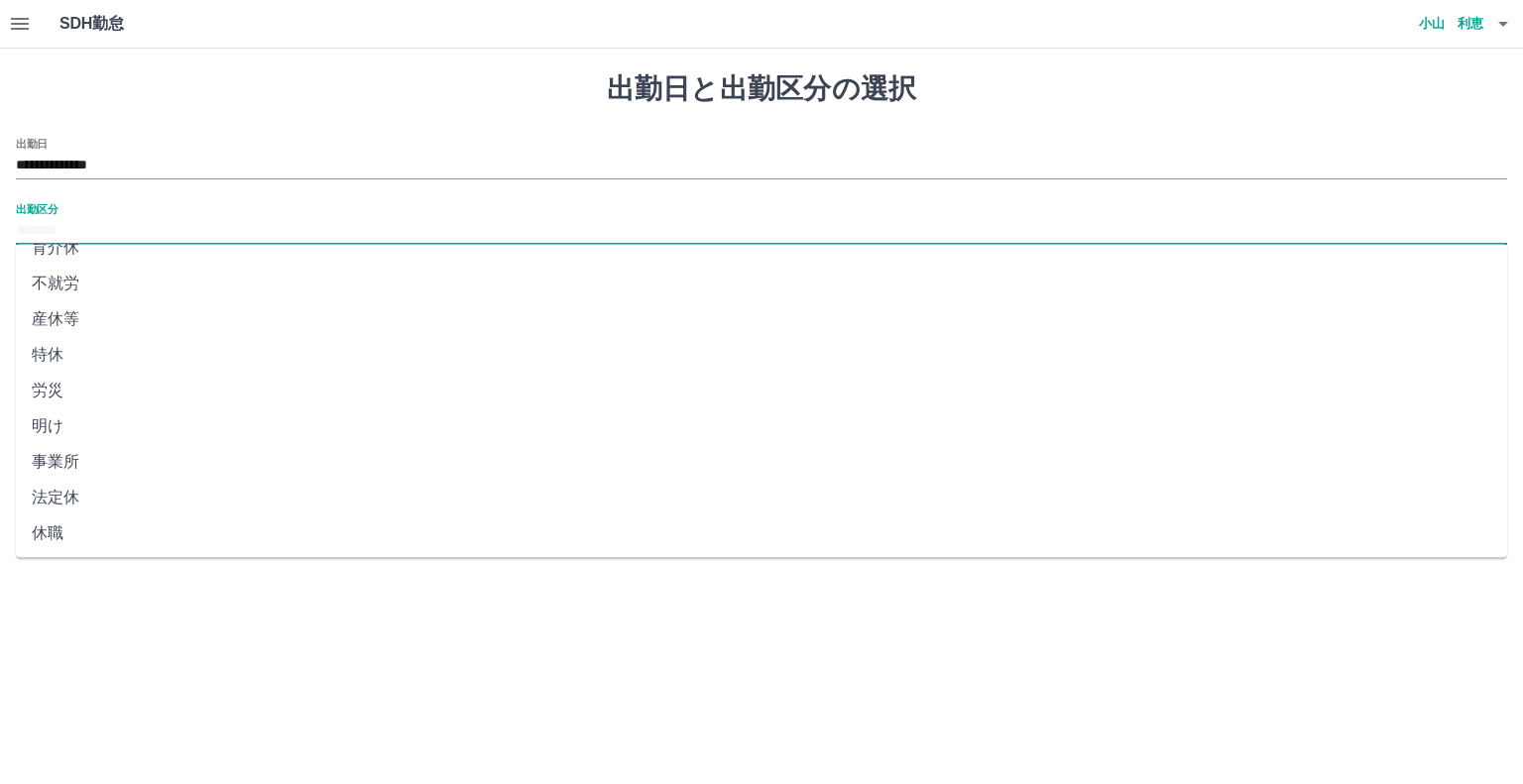scroll, scrollTop: 344, scrollLeft: 0, axis: vertical 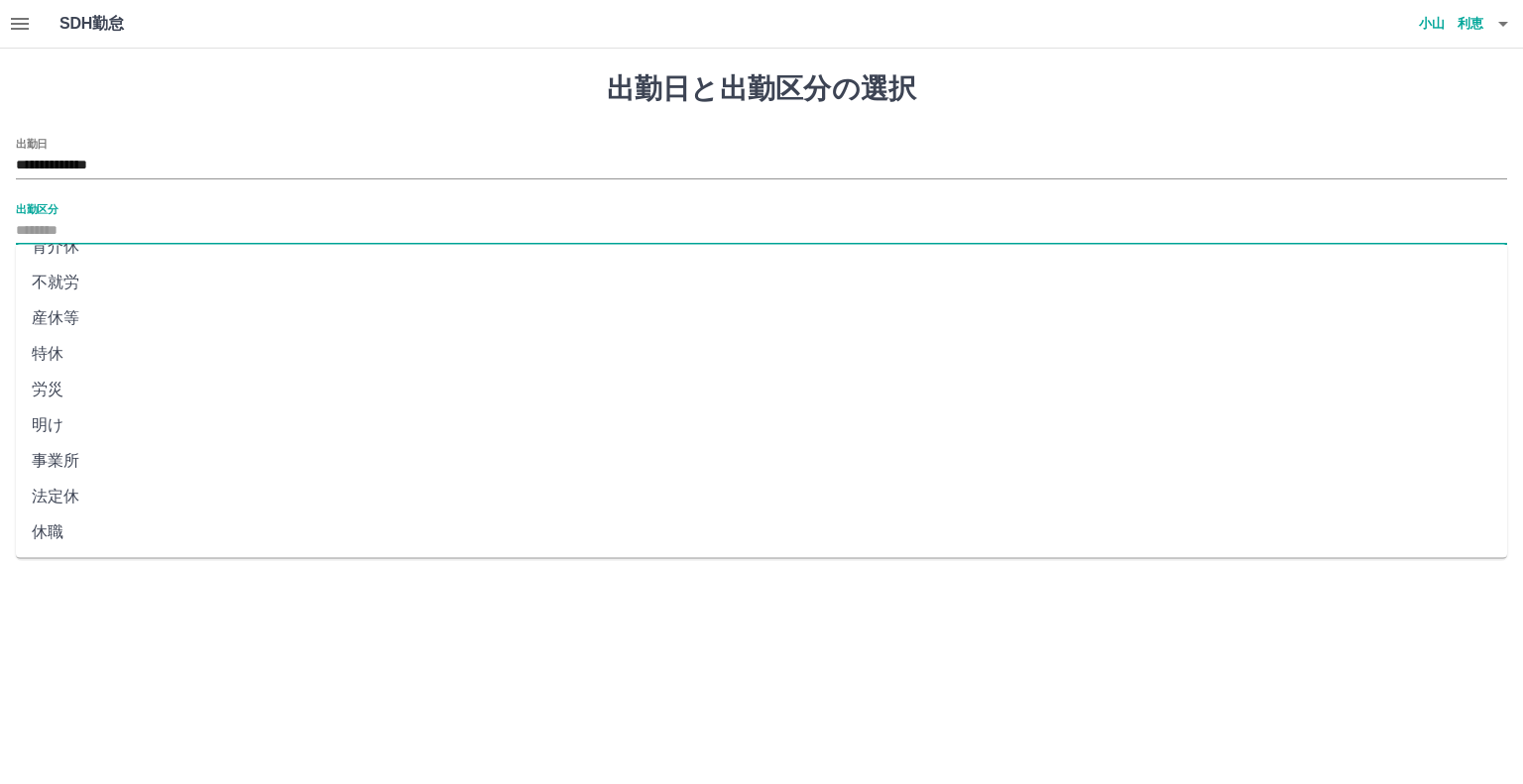 click on "法定休" at bounding box center (762, 497) 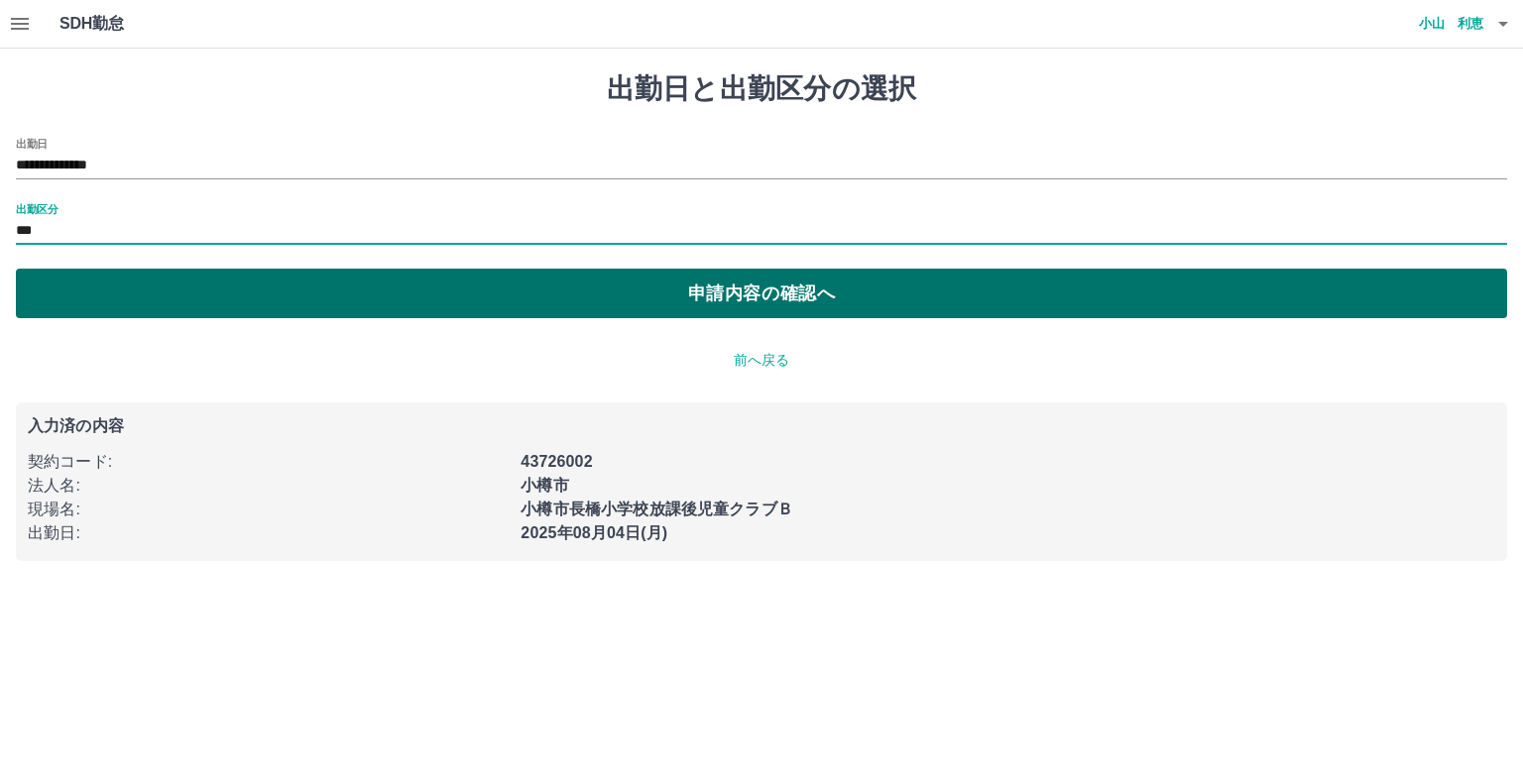click on "申請内容の確認へ" at bounding box center [762, 293] 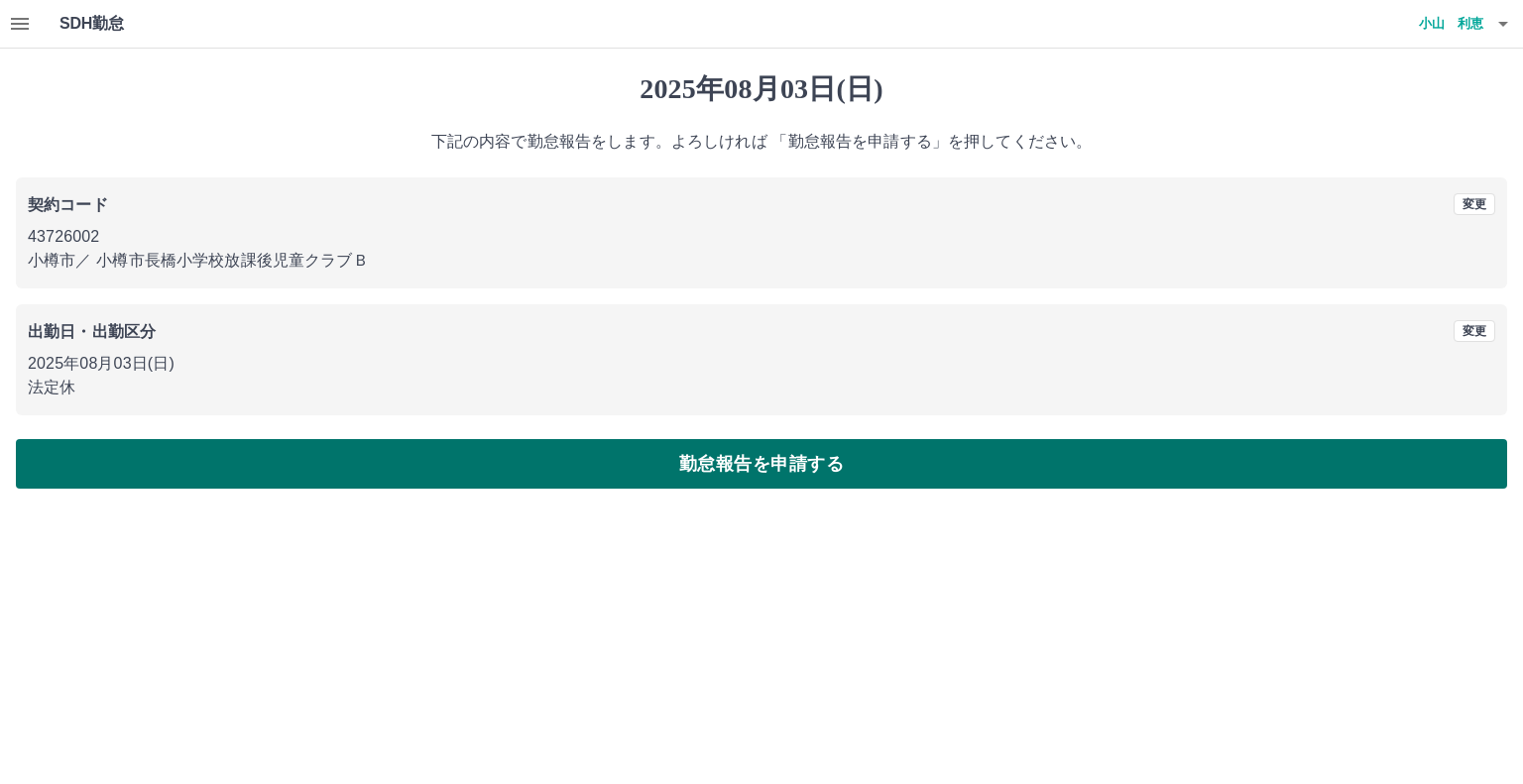 click on "勤怠報告を申請する" at bounding box center (762, 464) 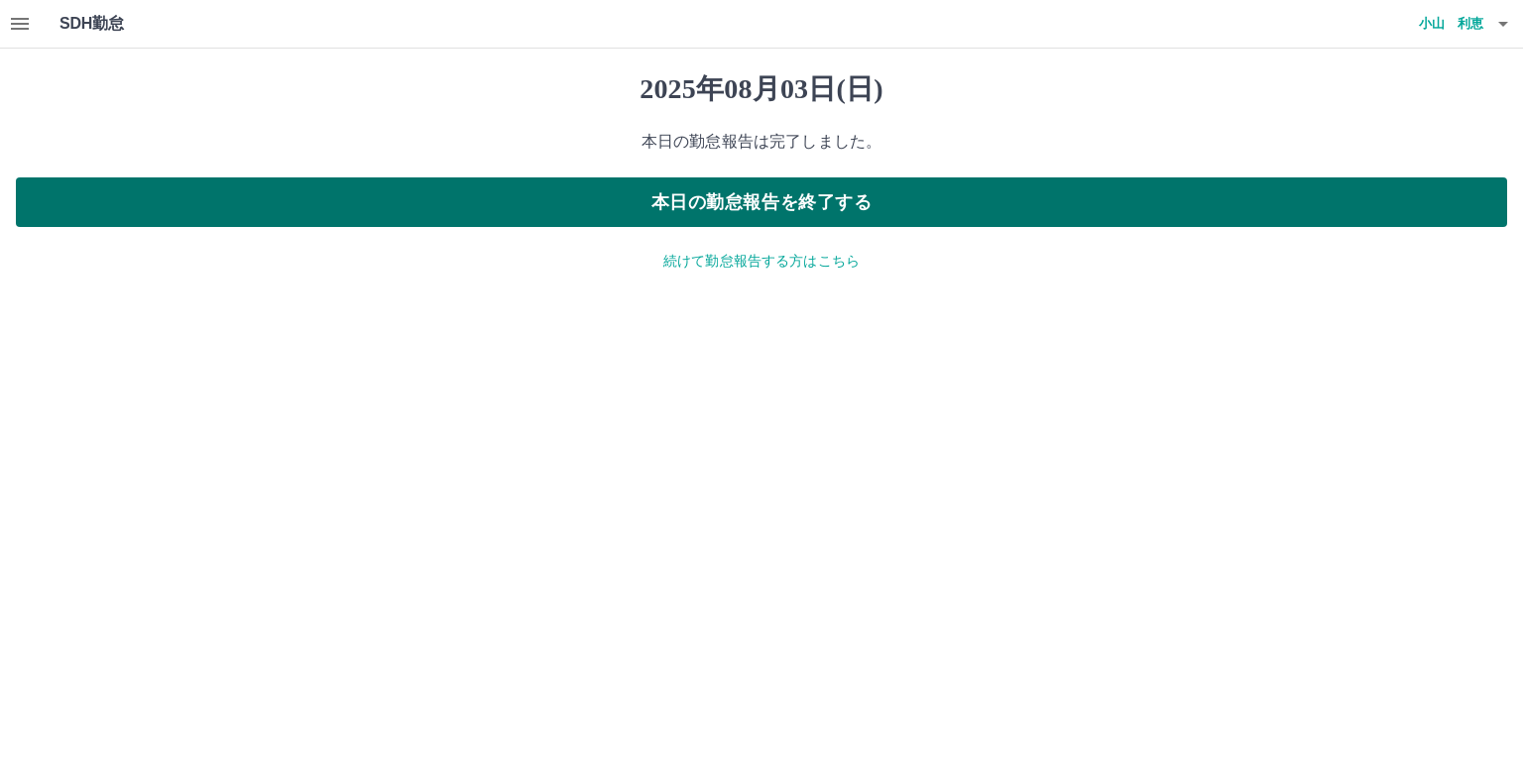 click on "本日の勤怠報告を終了する" at bounding box center [762, 202] 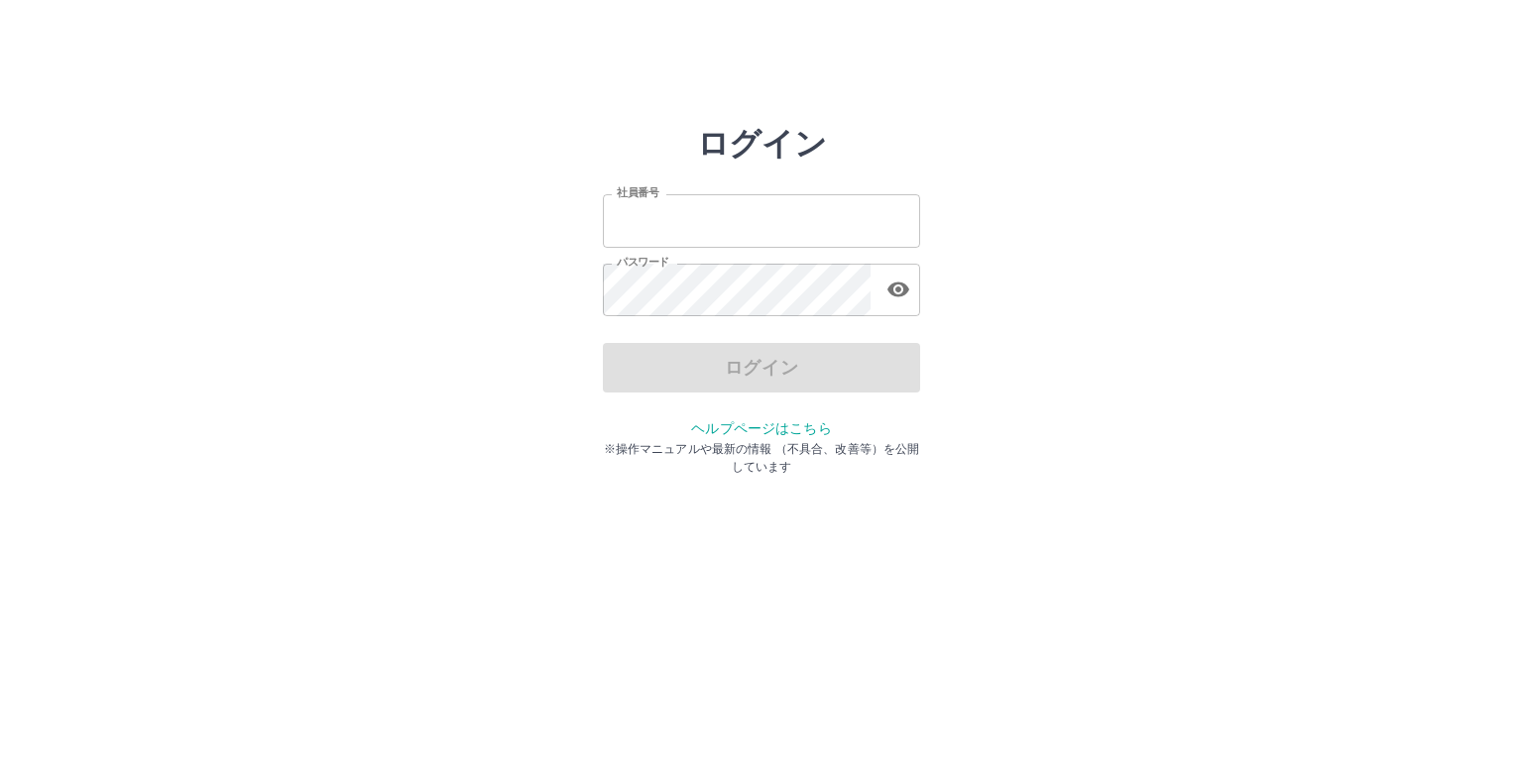 scroll, scrollTop: 0, scrollLeft: 0, axis: both 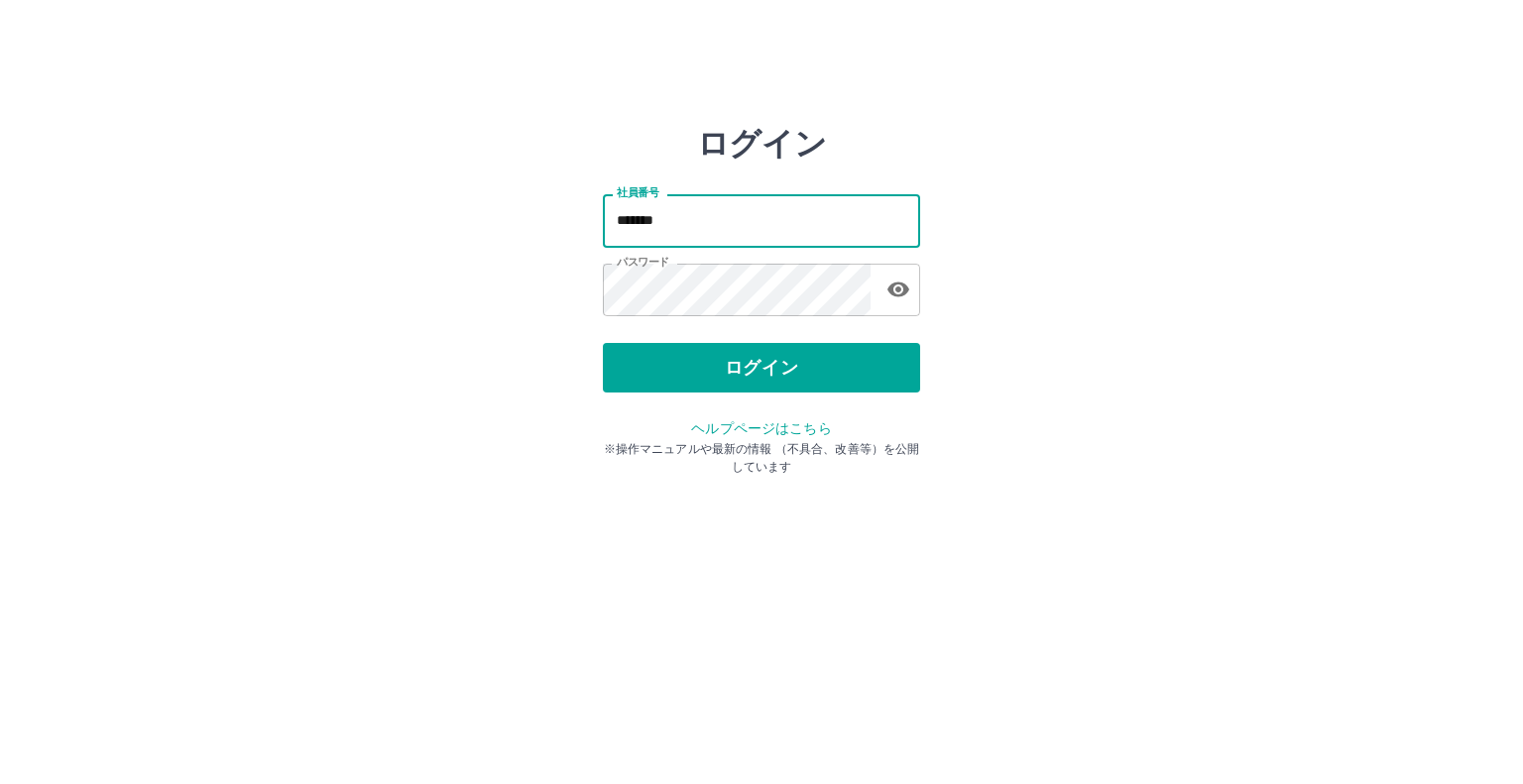 click on "*******" at bounding box center [762, 220] 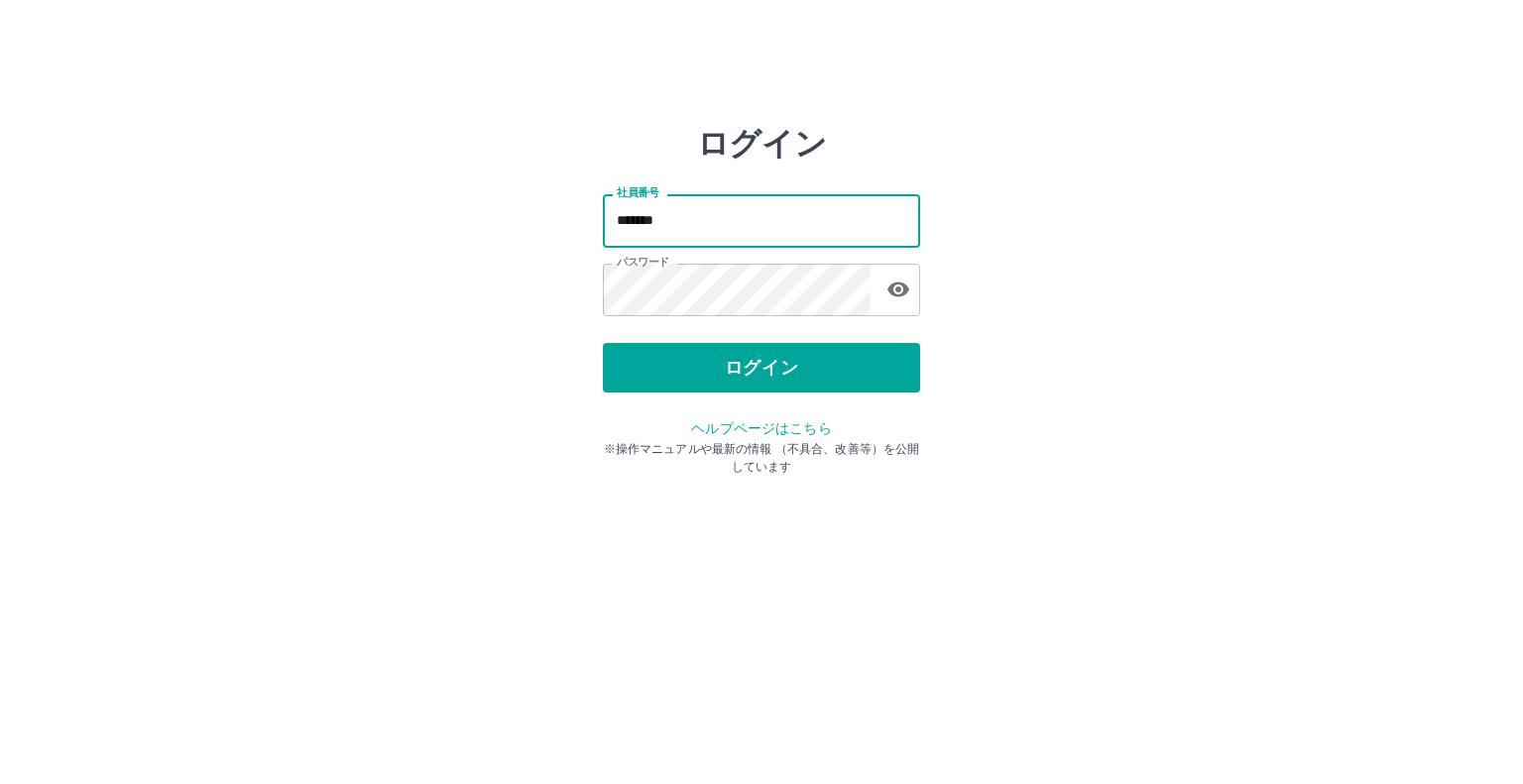 type on "*******" 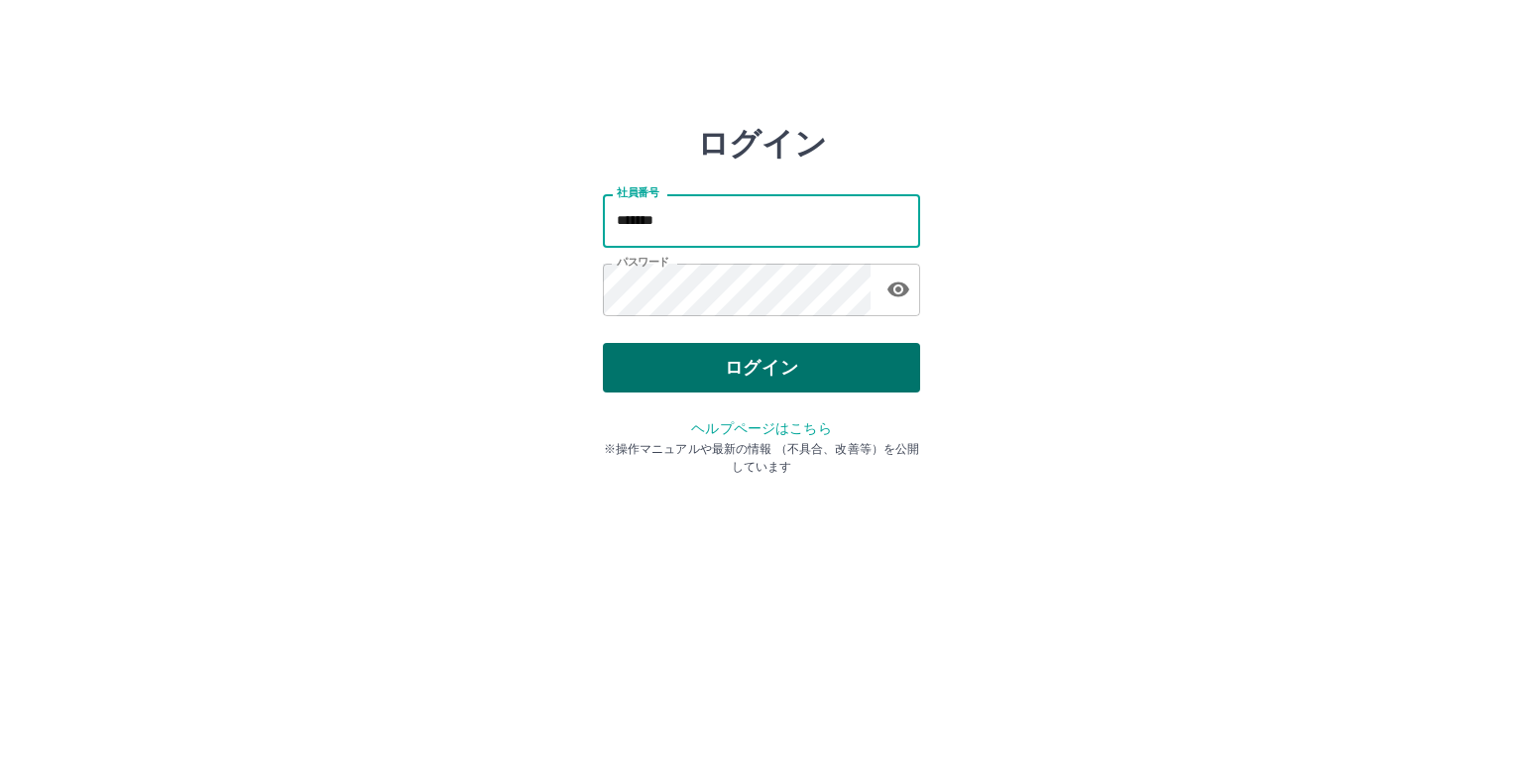 click on "ログイン" at bounding box center (762, 368) 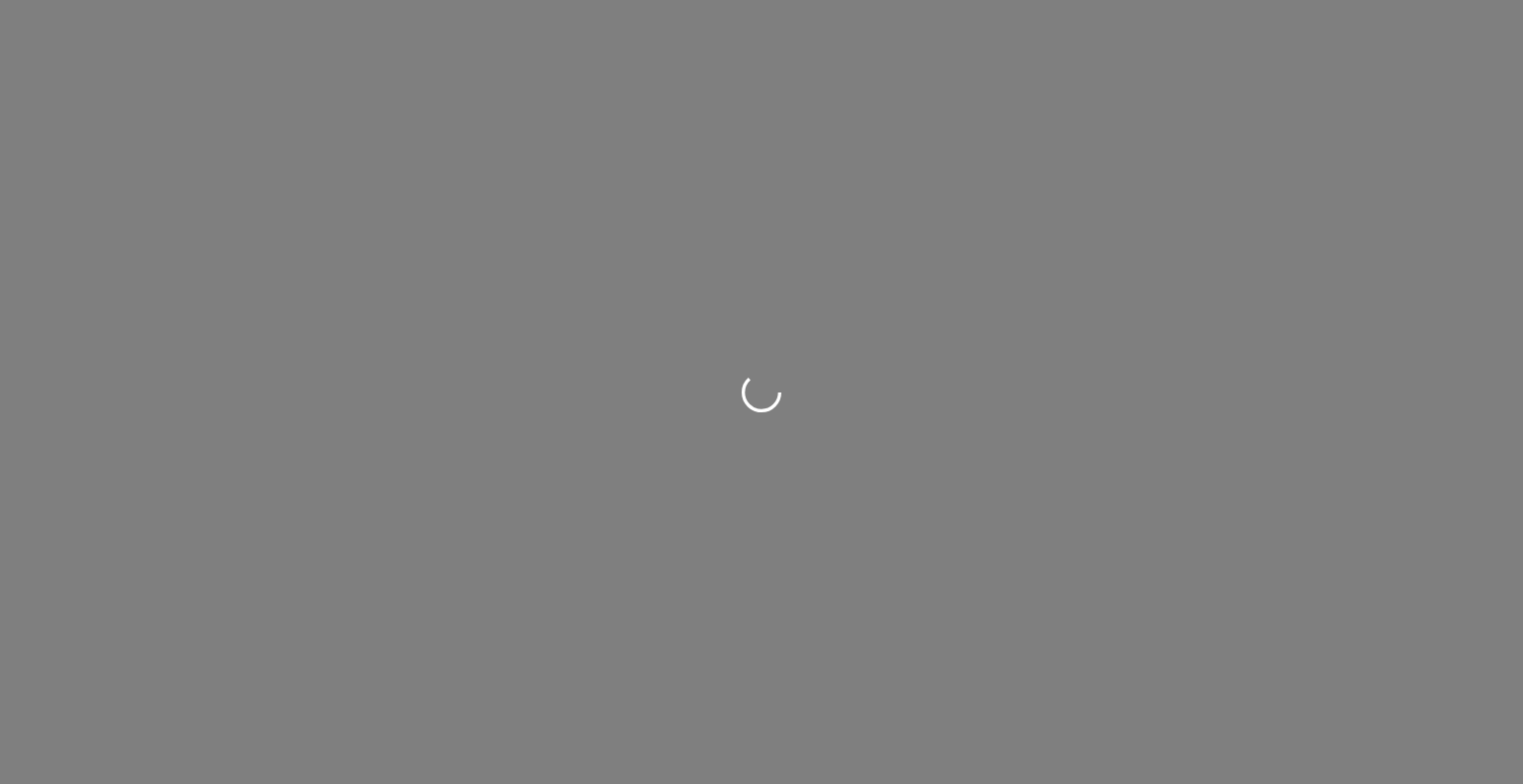 scroll, scrollTop: 0, scrollLeft: 0, axis: both 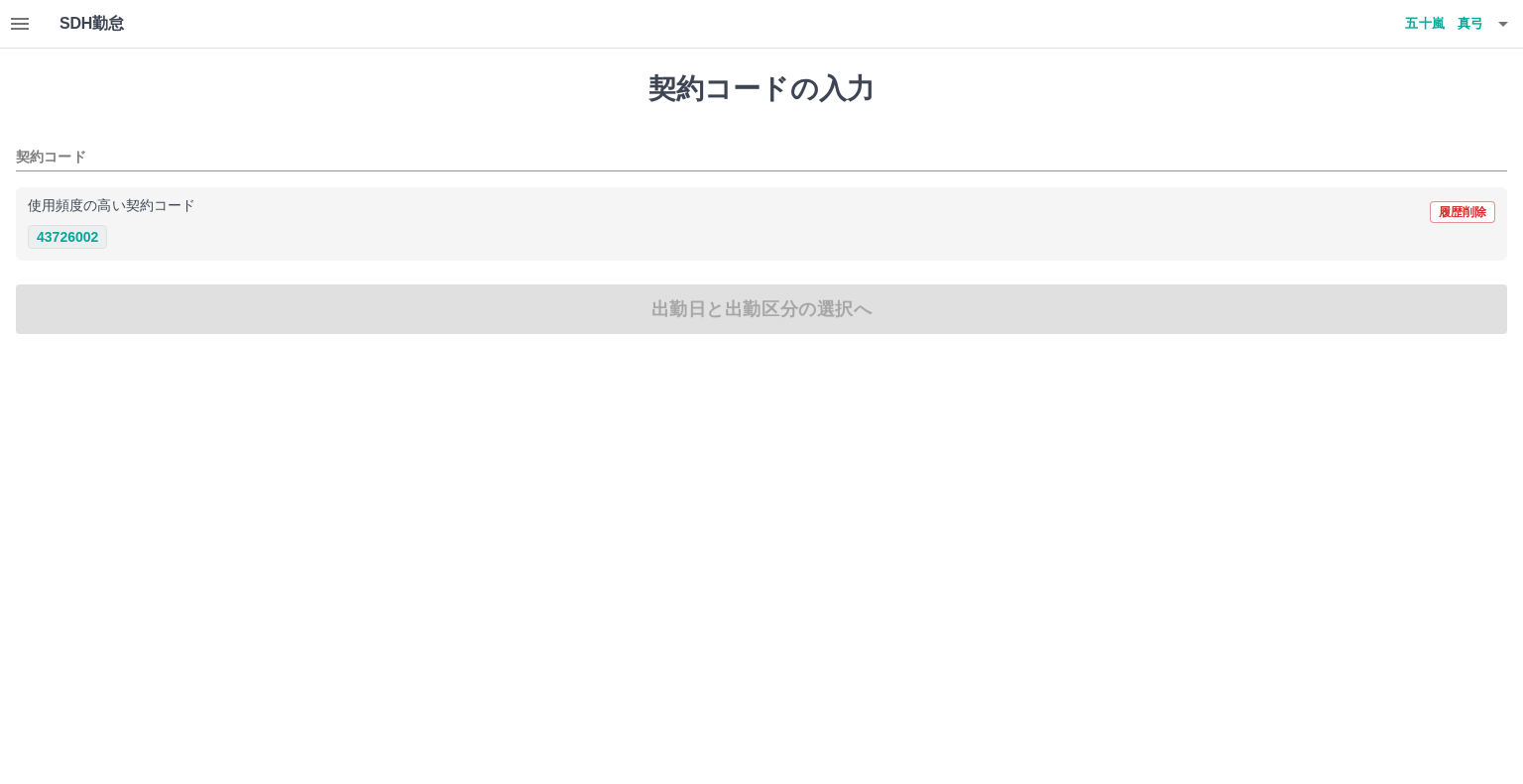 click on "43726002" at bounding box center (67, 237) 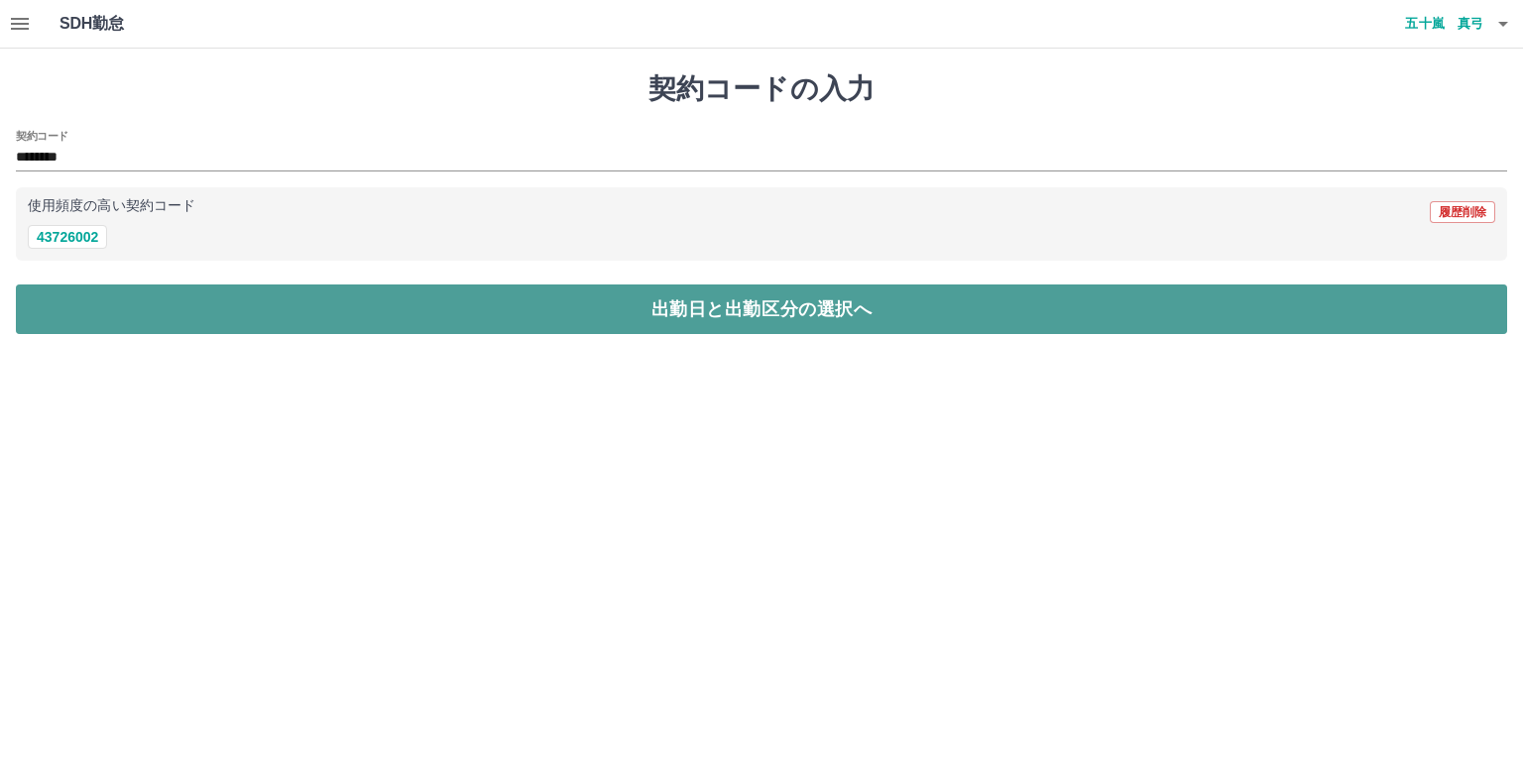 click on "出勤日と出勤区分の選択へ" at bounding box center (762, 309) 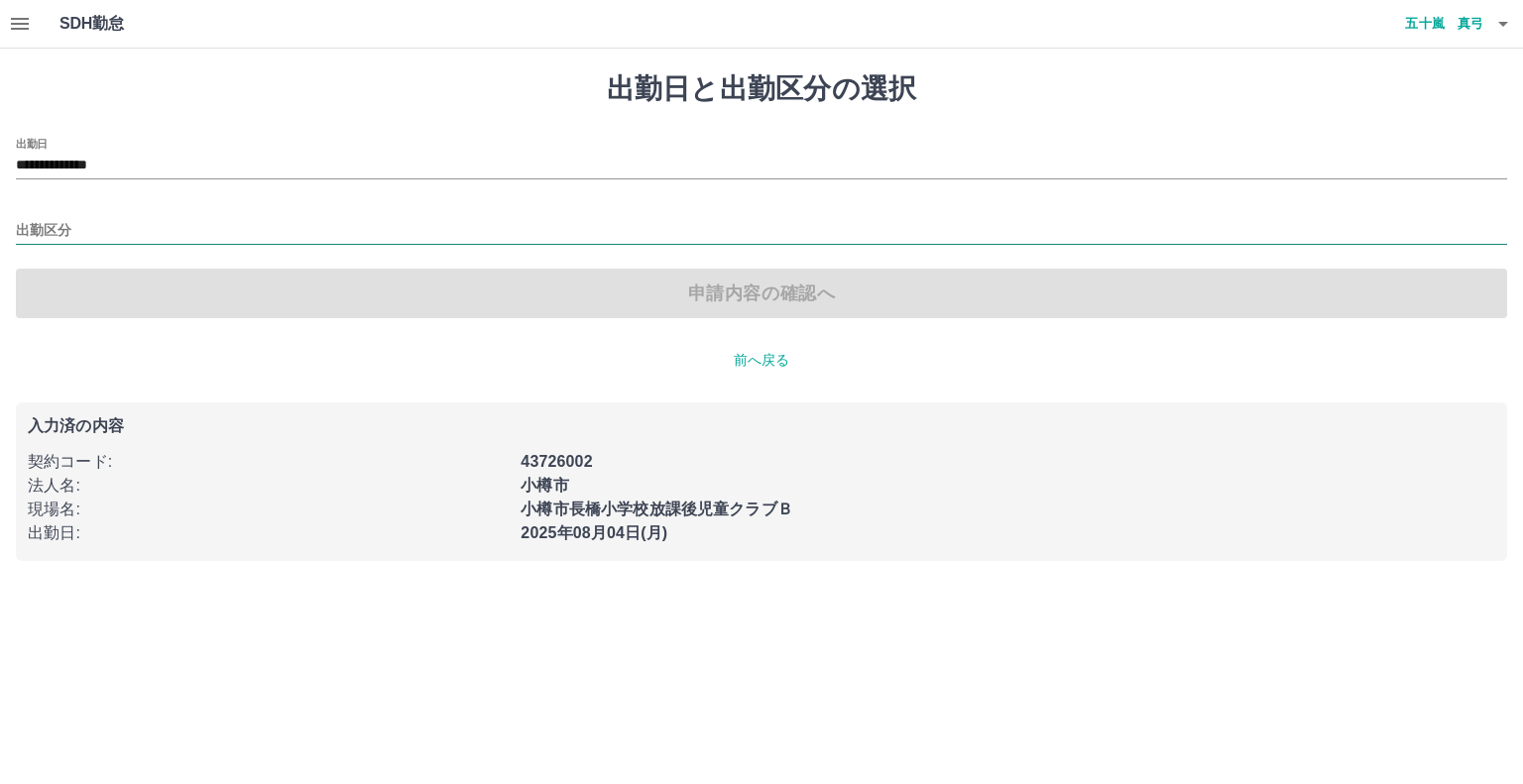 click on "出勤区分" at bounding box center [762, 231] 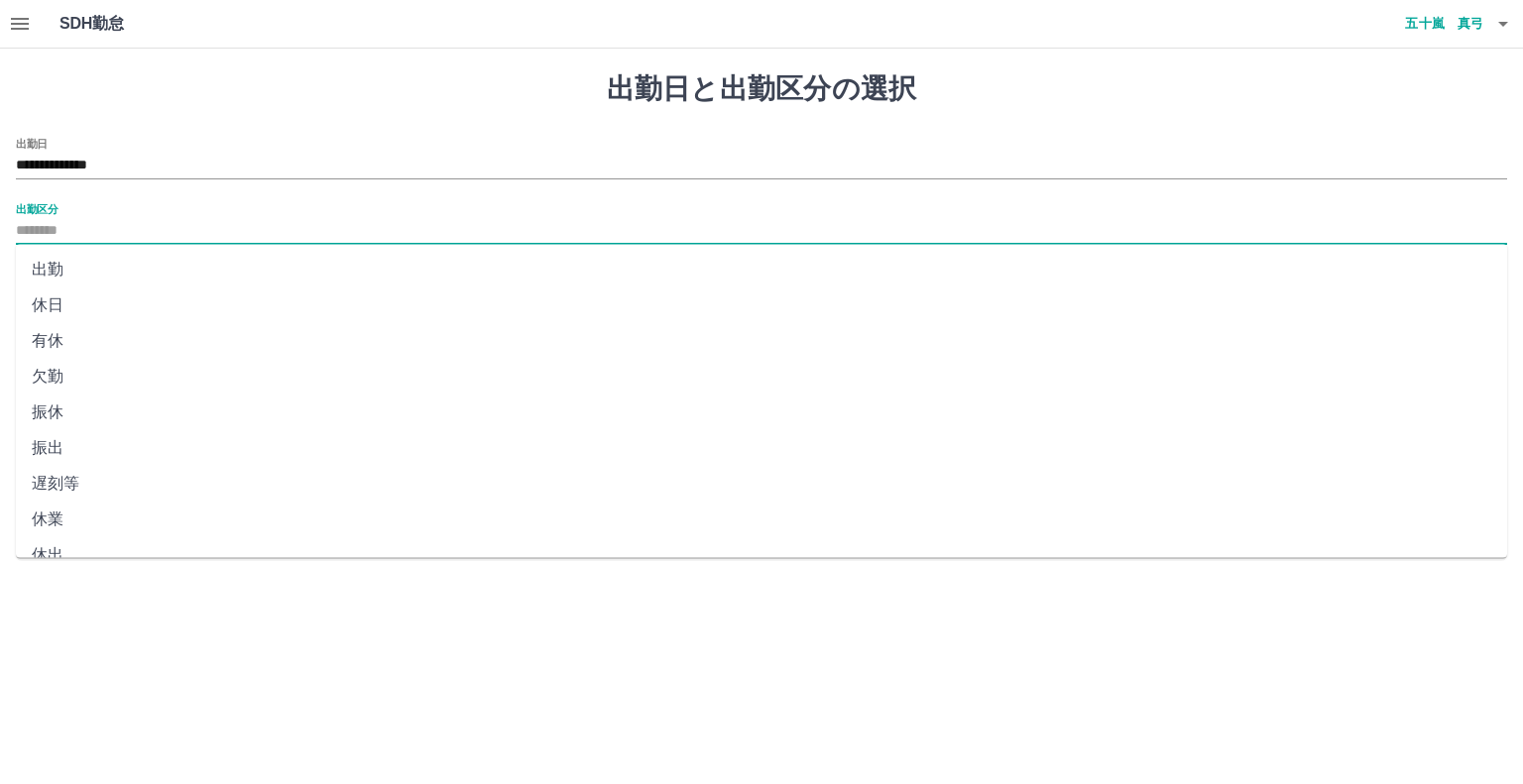 click on "**********" at bounding box center [762, 316] 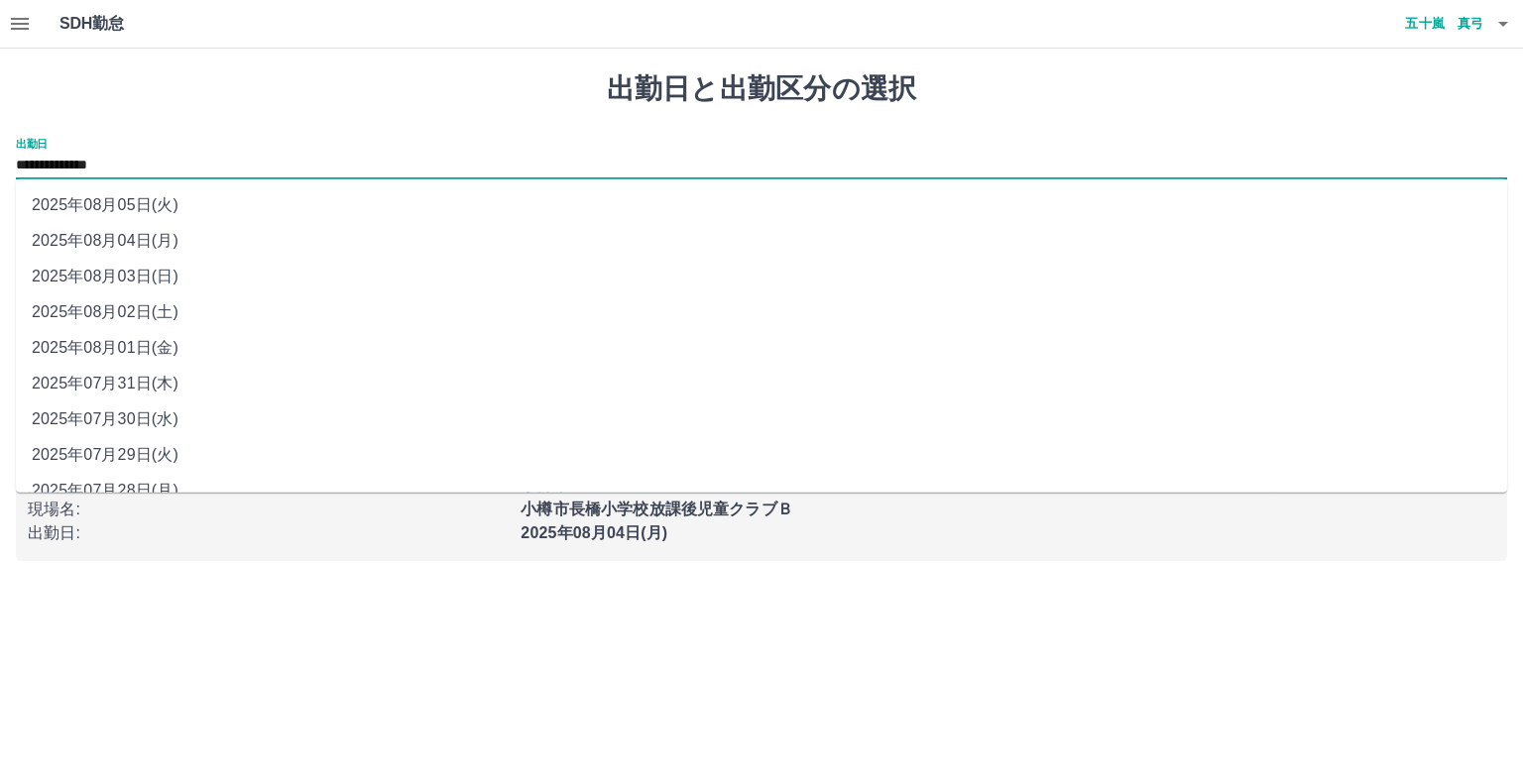 click on "**********" at bounding box center [762, 166] 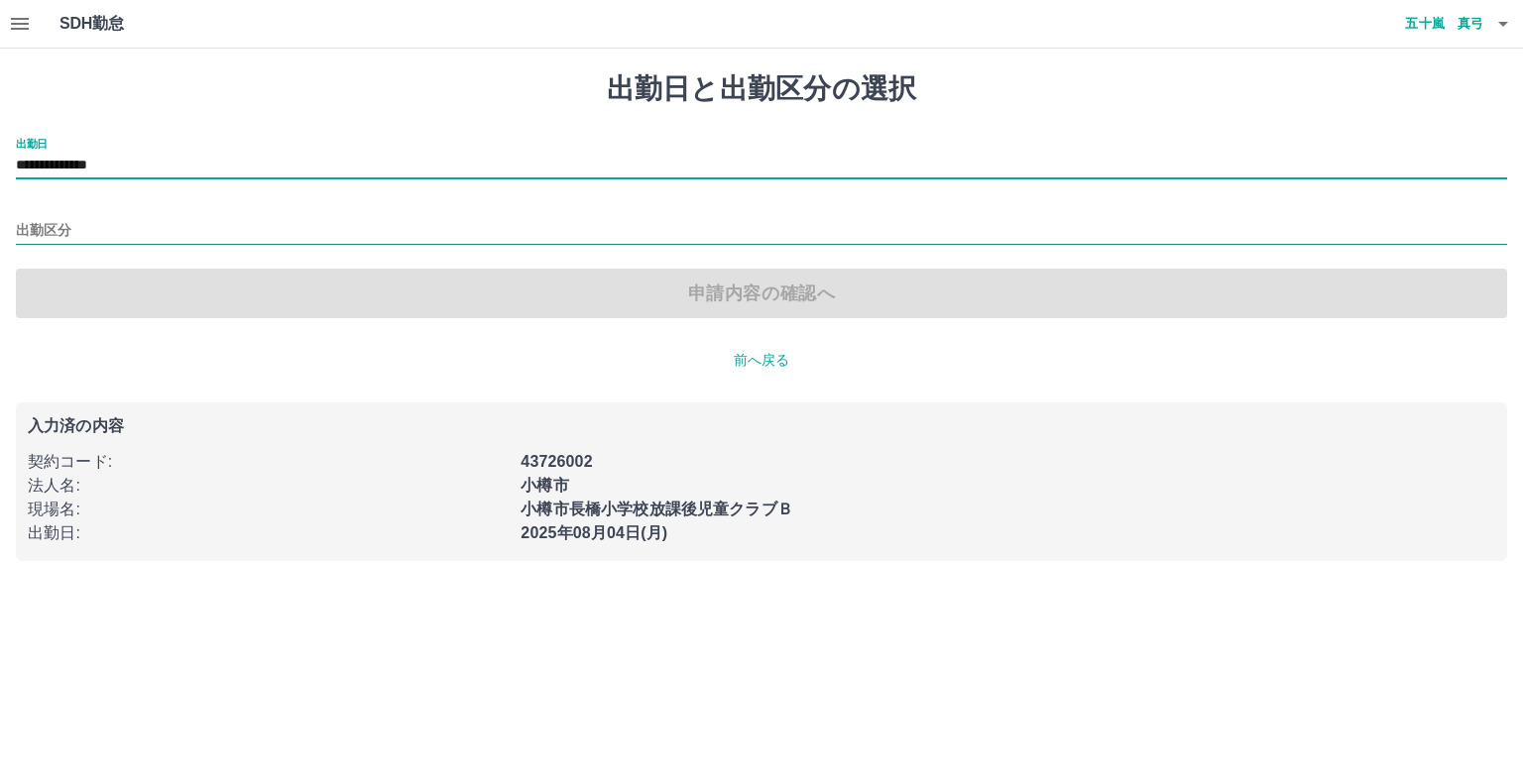 click on "出勤区分" at bounding box center [762, 231] 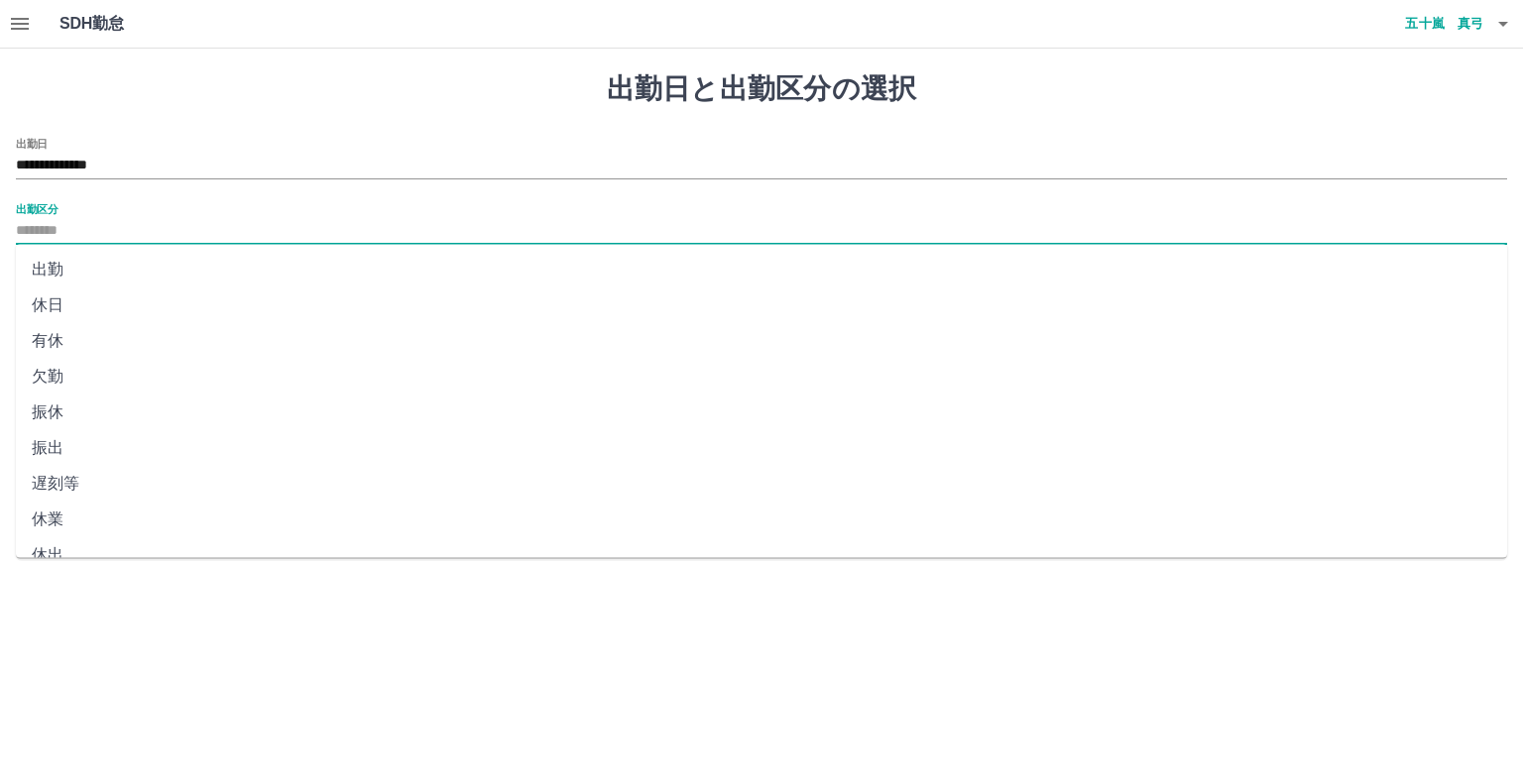 click on "休日" at bounding box center [762, 305] 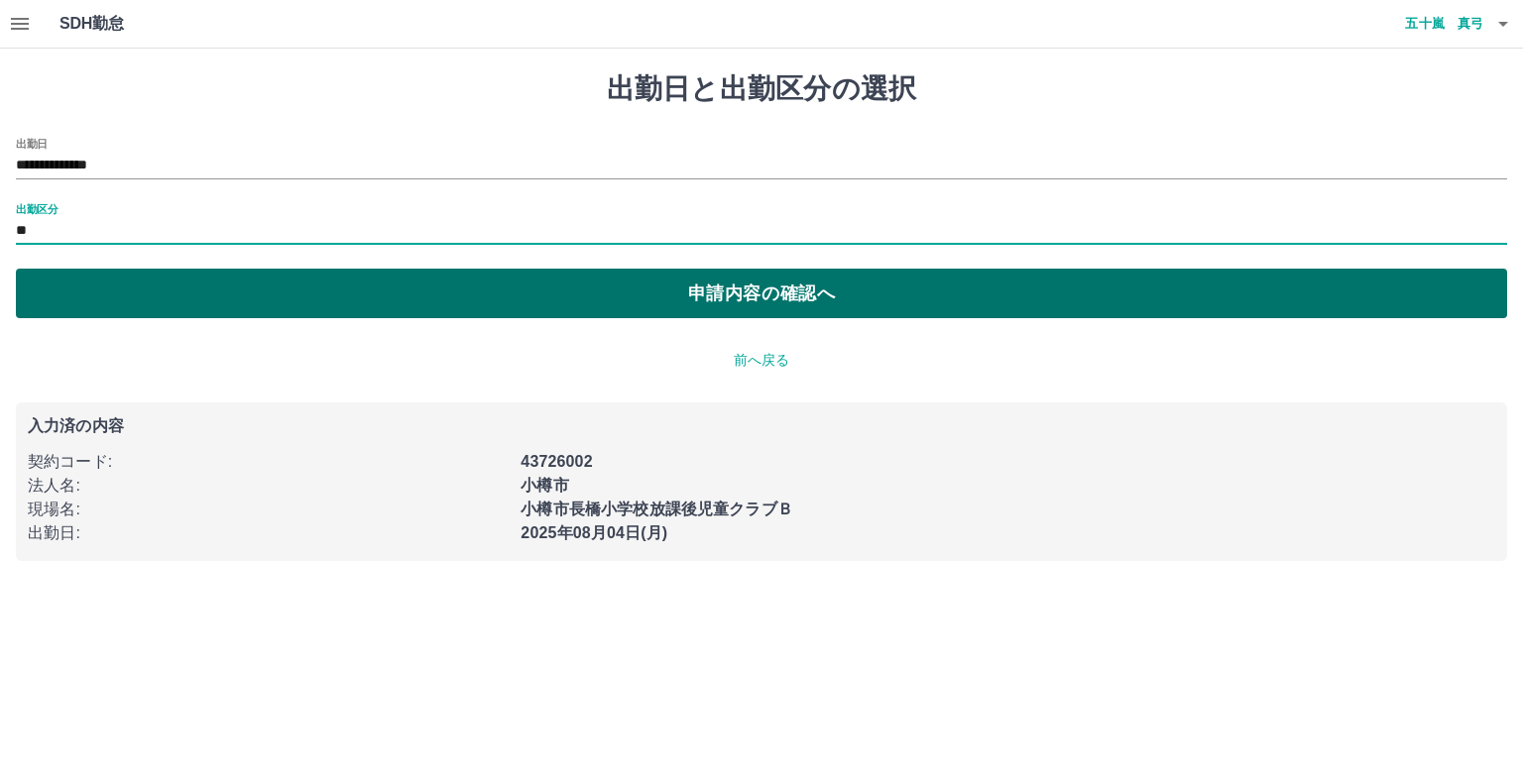 click on "申請内容の確認へ" at bounding box center [762, 293] 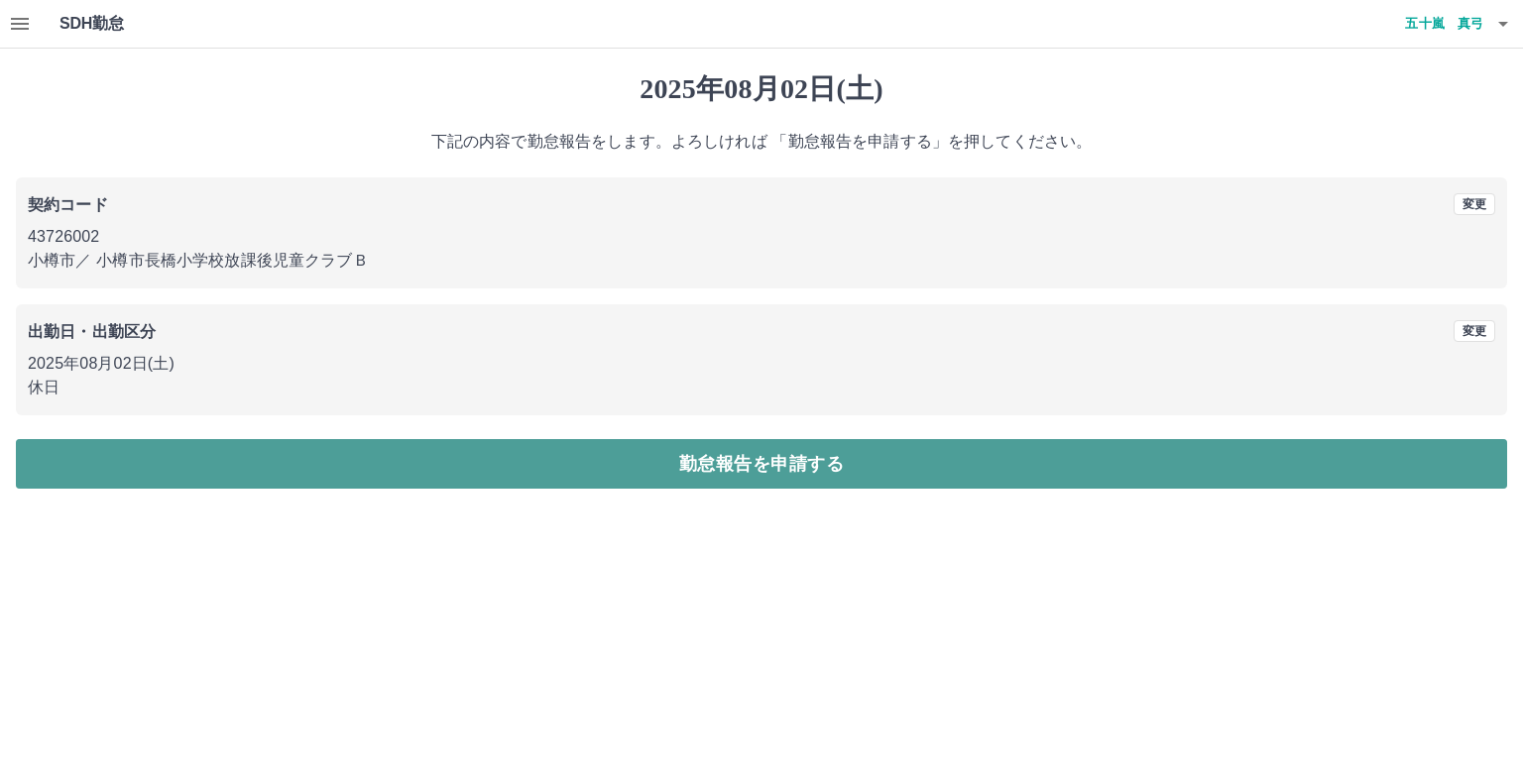 click on "勤怠報告を申請する" at bounding box center [762, 464] 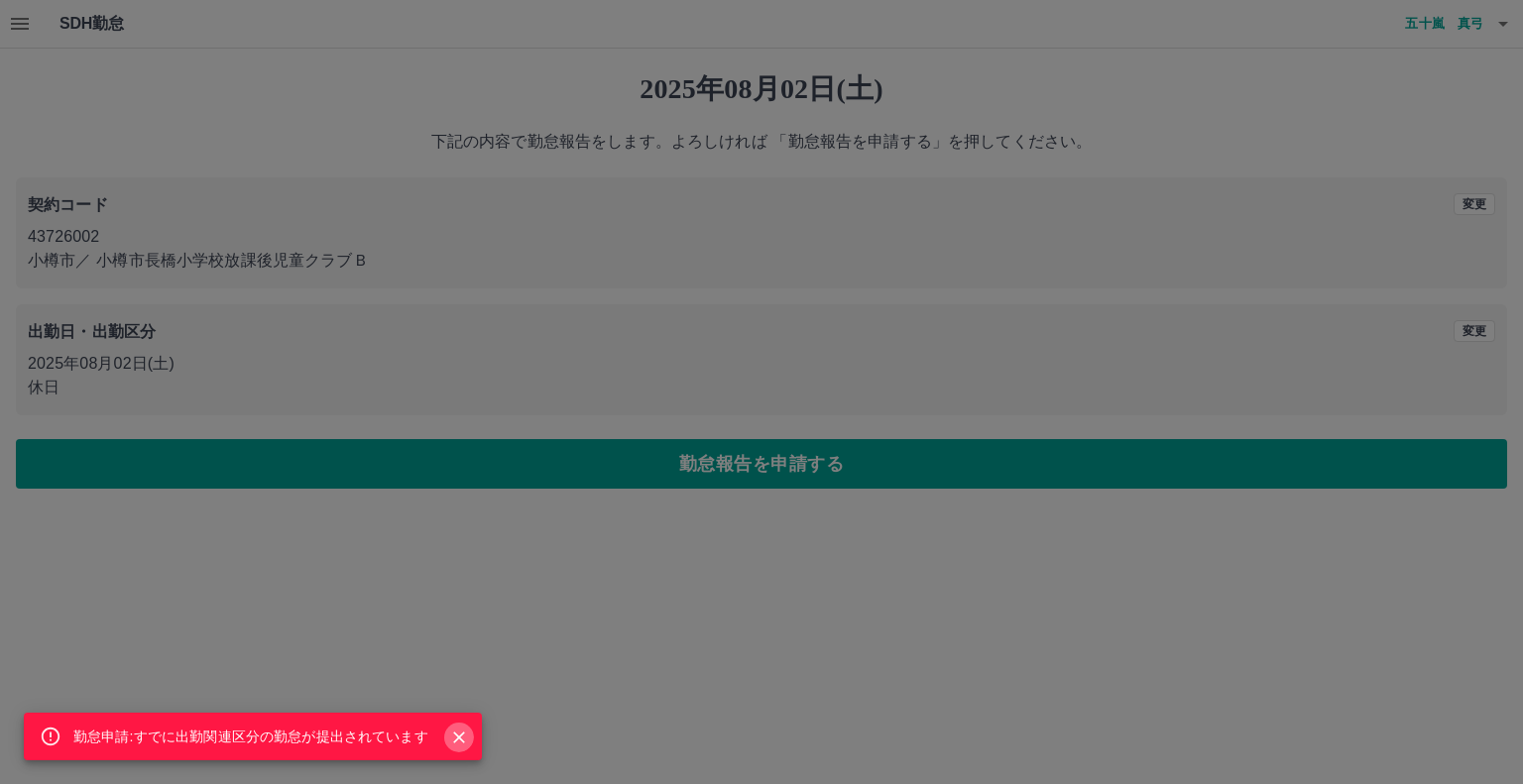 click 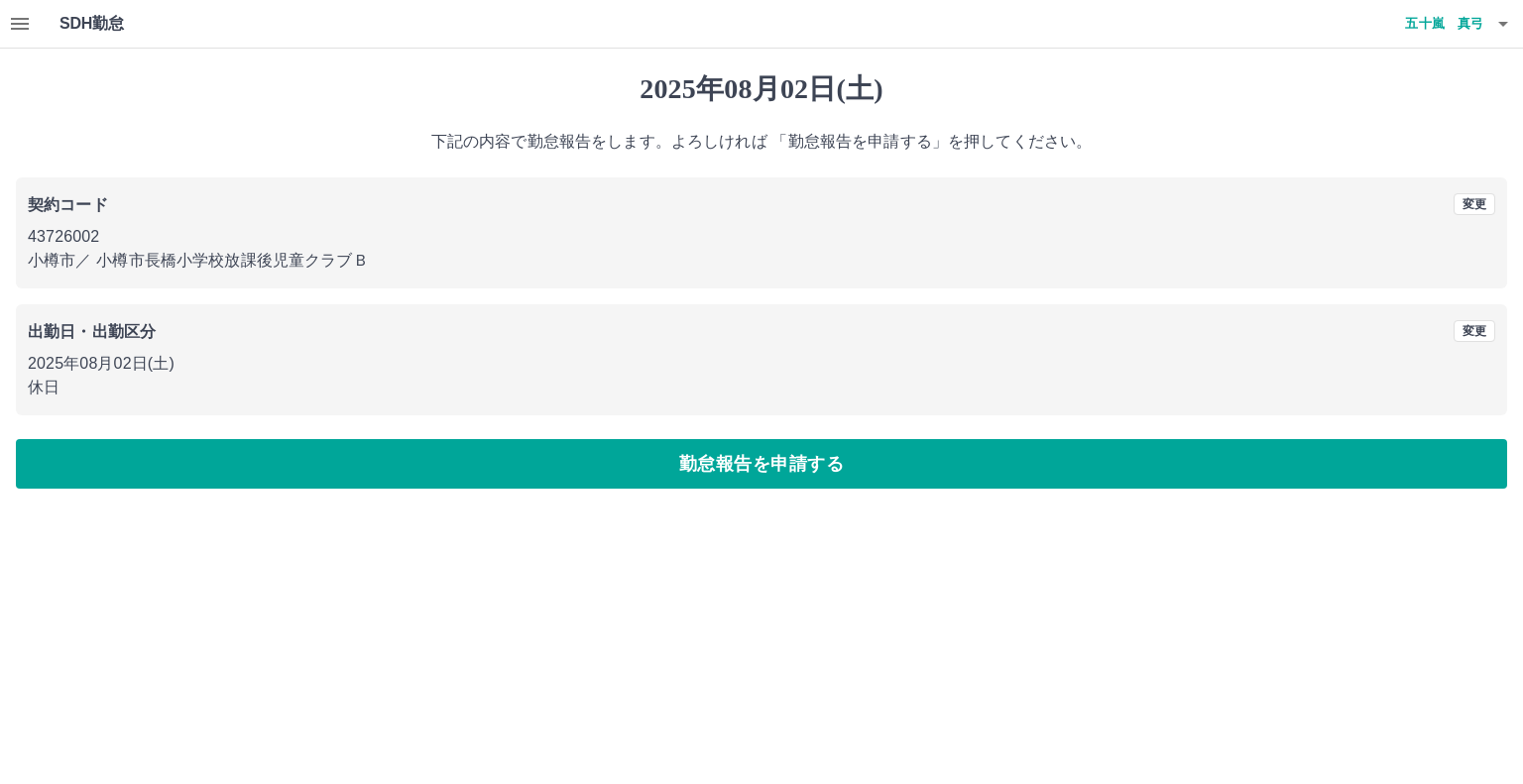 click 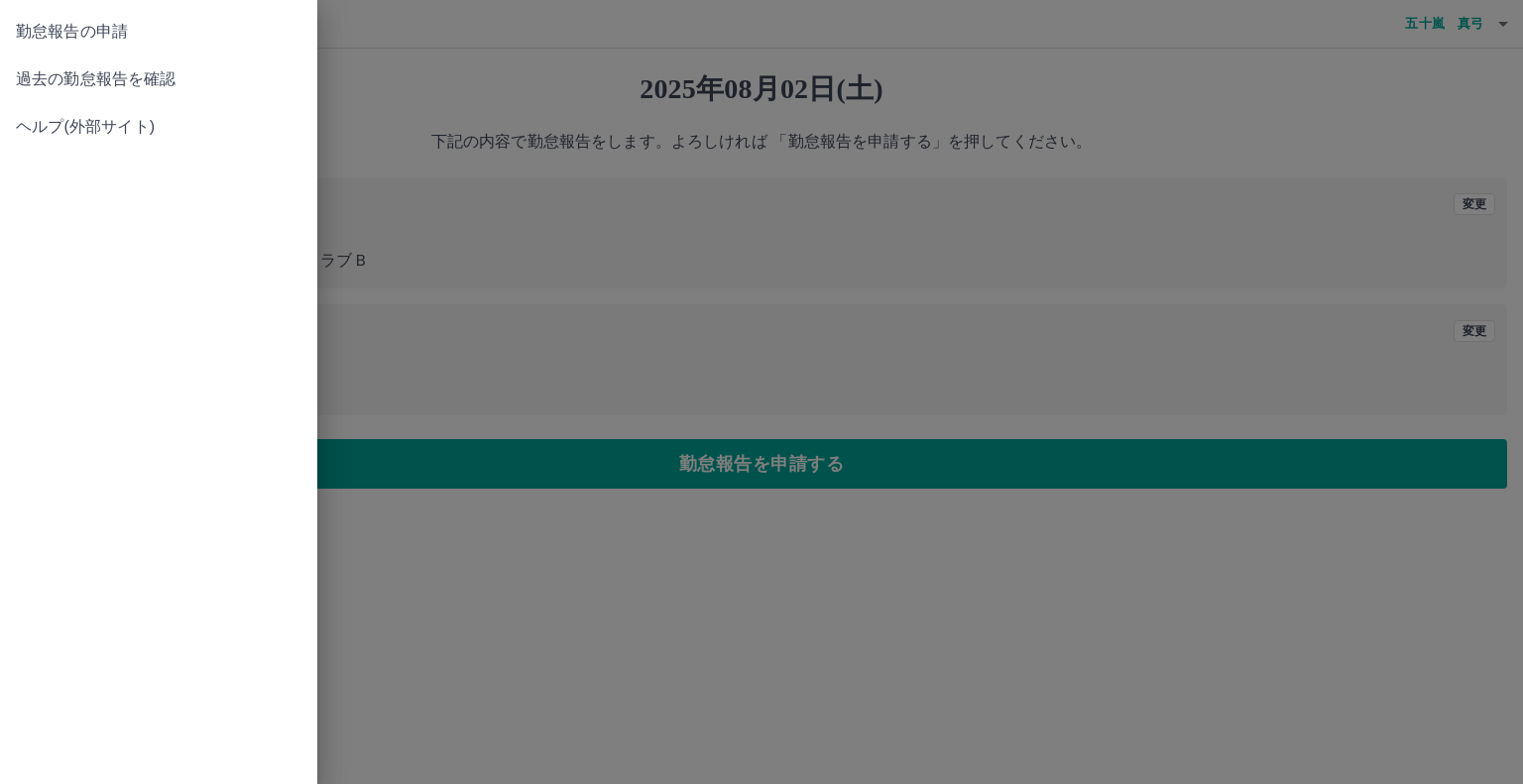 click on "過去の勤怠報告を確認" at bounding box center [159, 79] 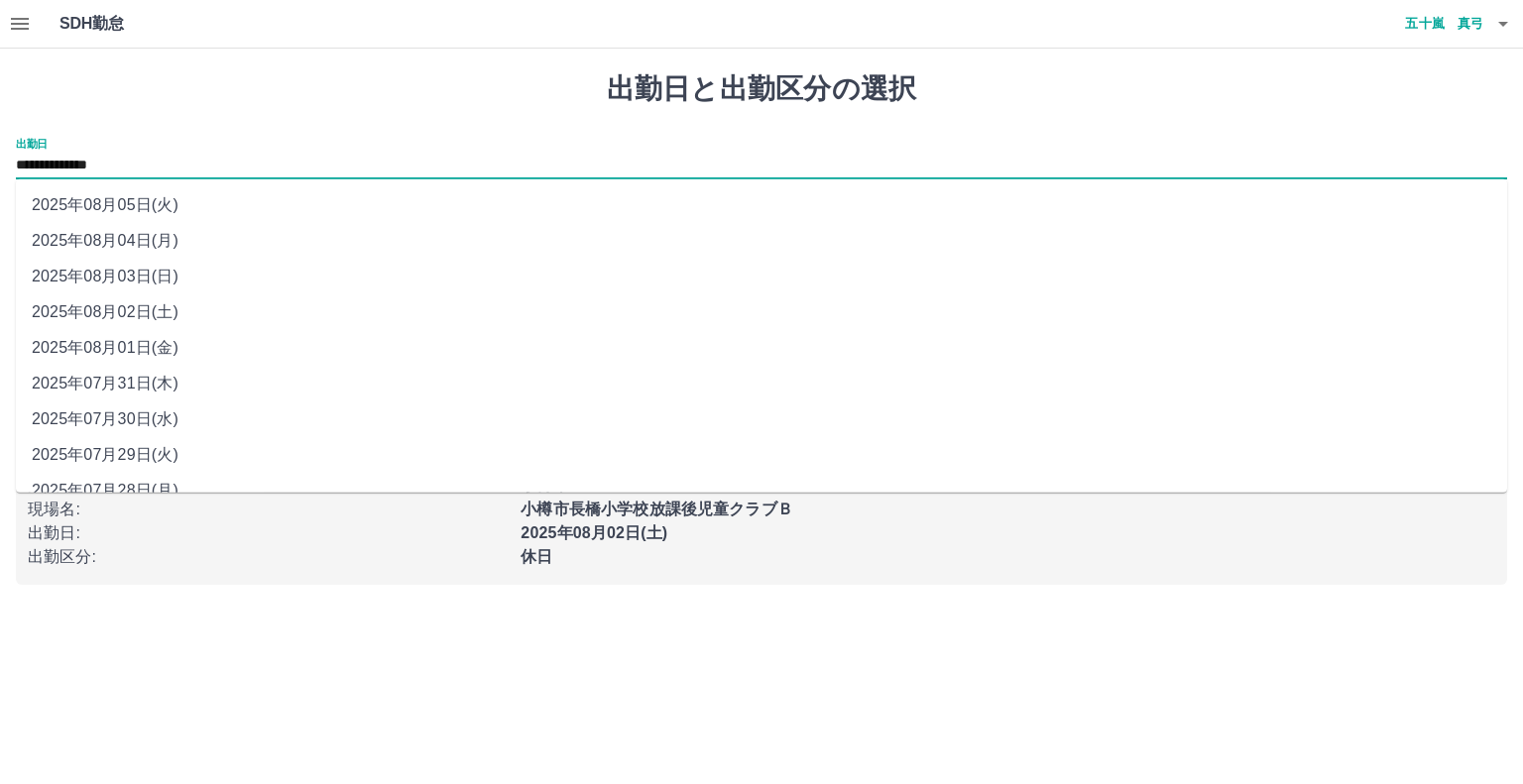 click on "**********" at bounding box center (762, 166) 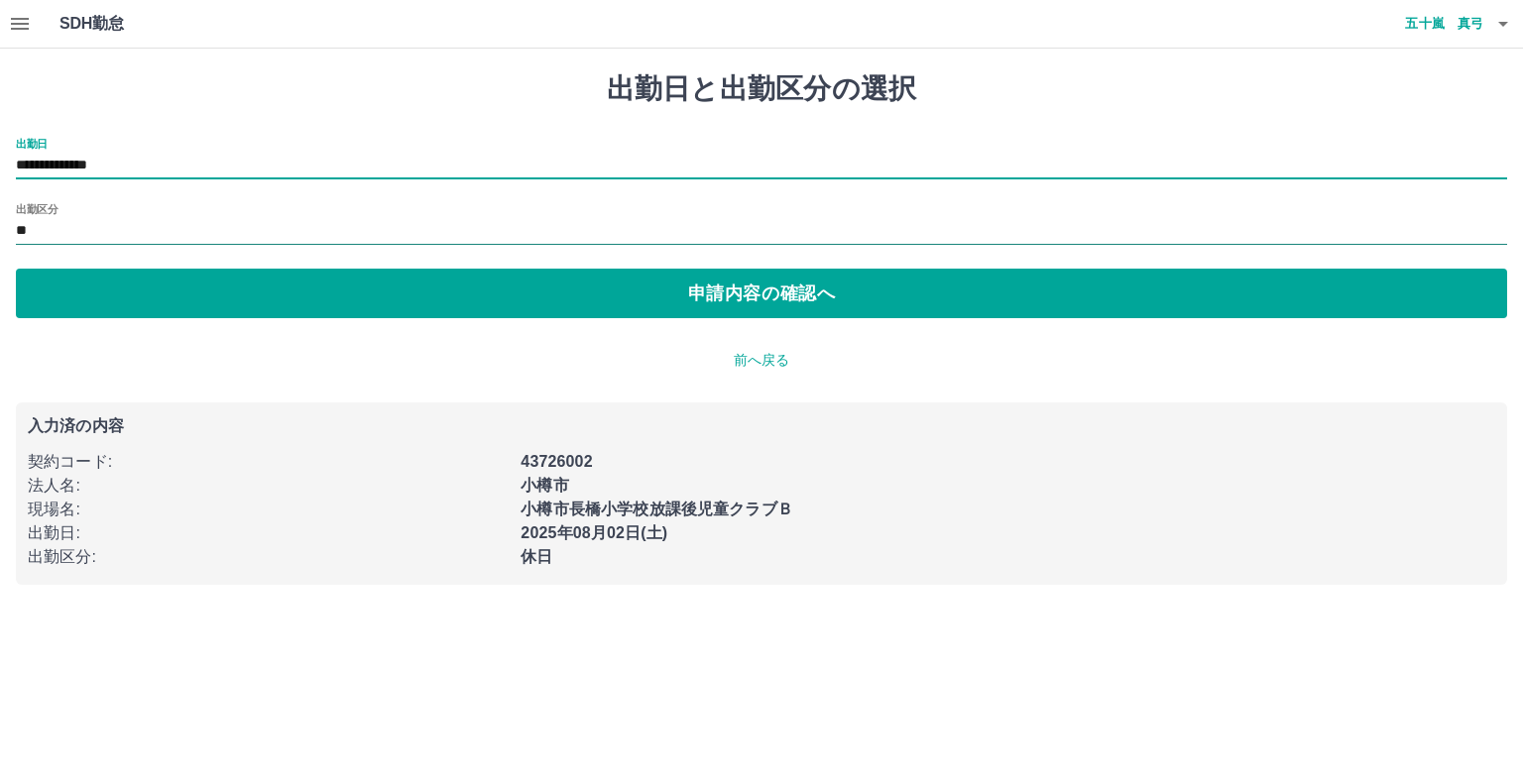 click on "**" at bounding box center [762, 231] 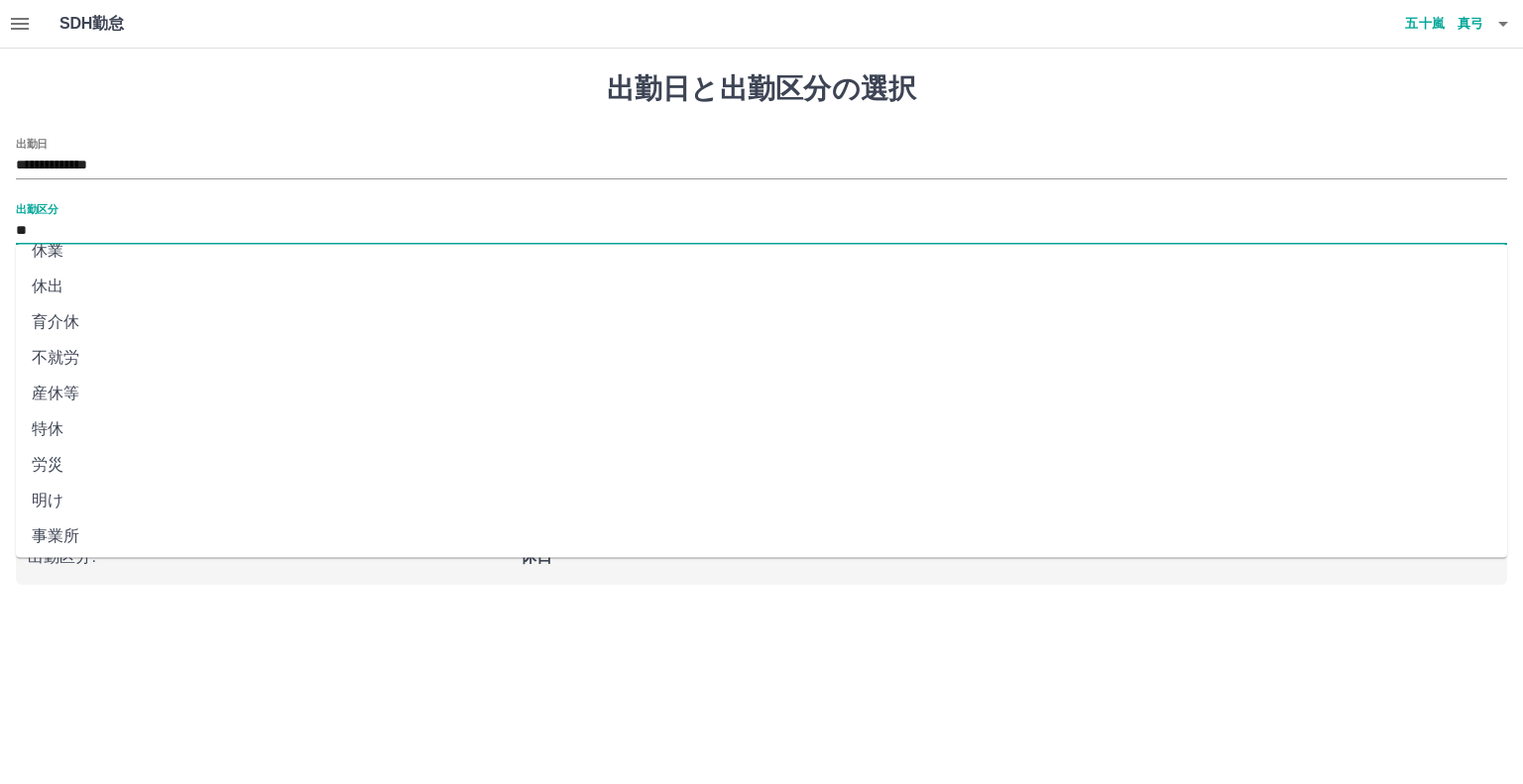 scroll, scrollTop: 344, scrollLeft: 0, axis: vertical 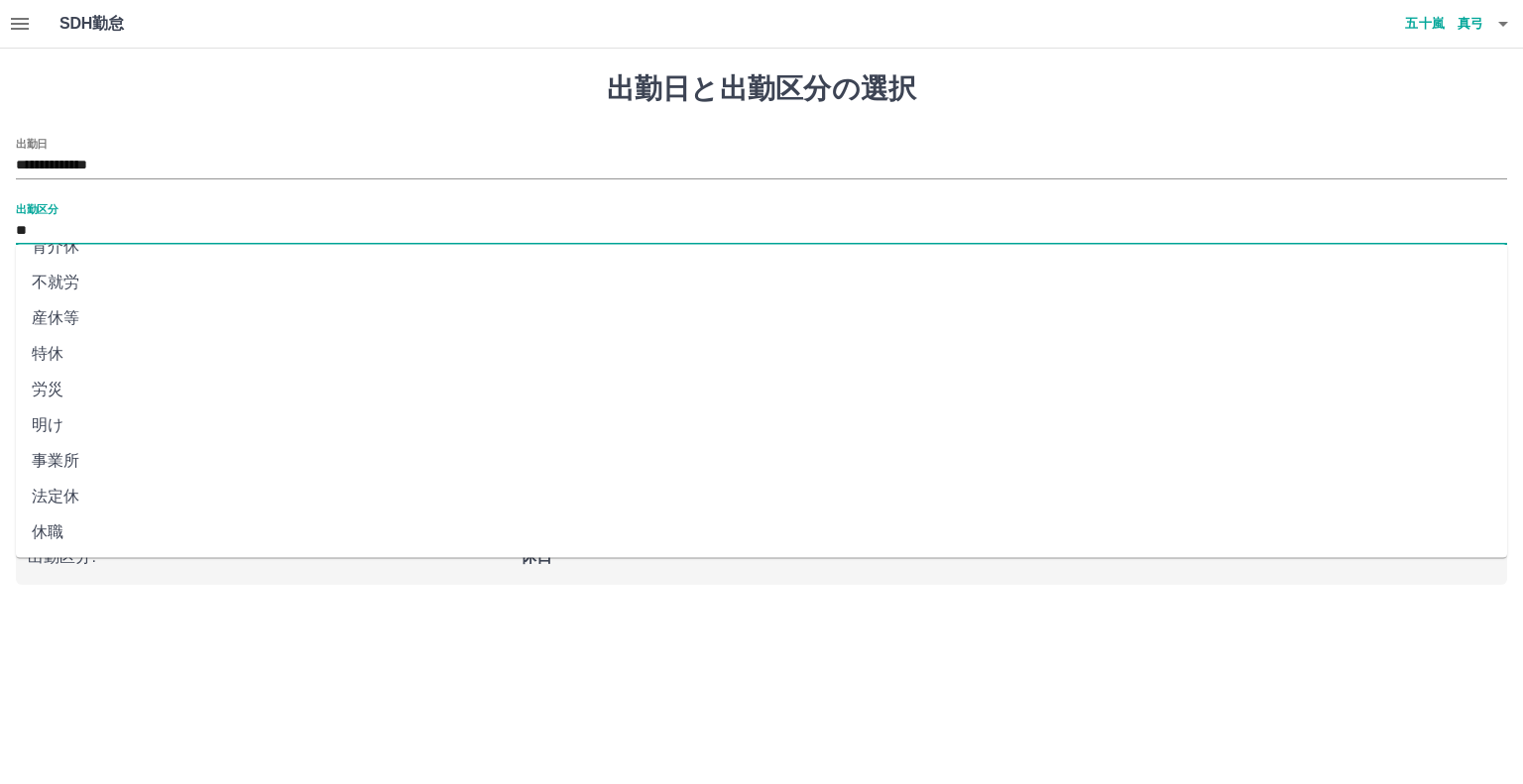 click on "法定休" at bounding box center [762, 497] 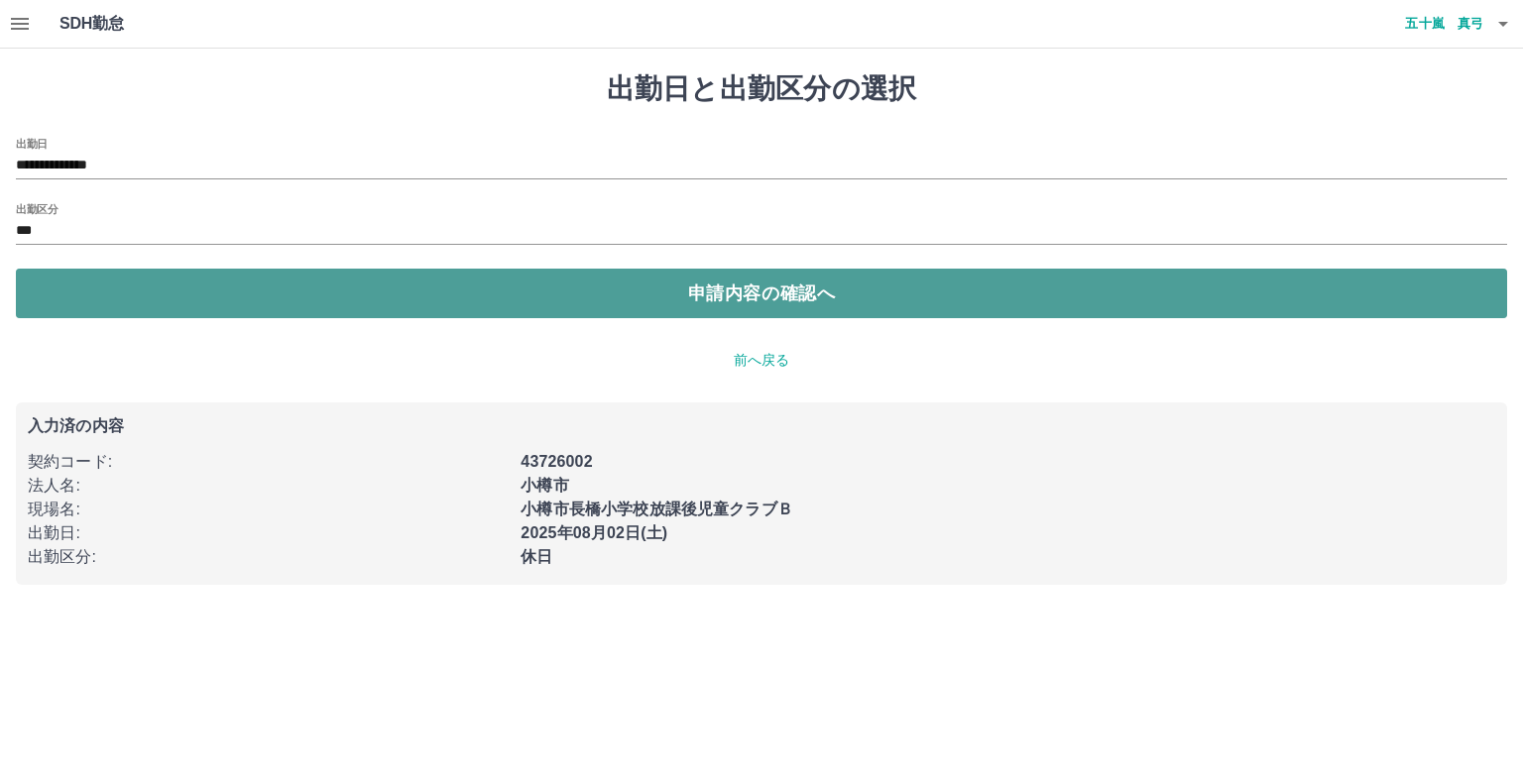 click on "申請内容の確認へ" at bounding box center (762, 293) 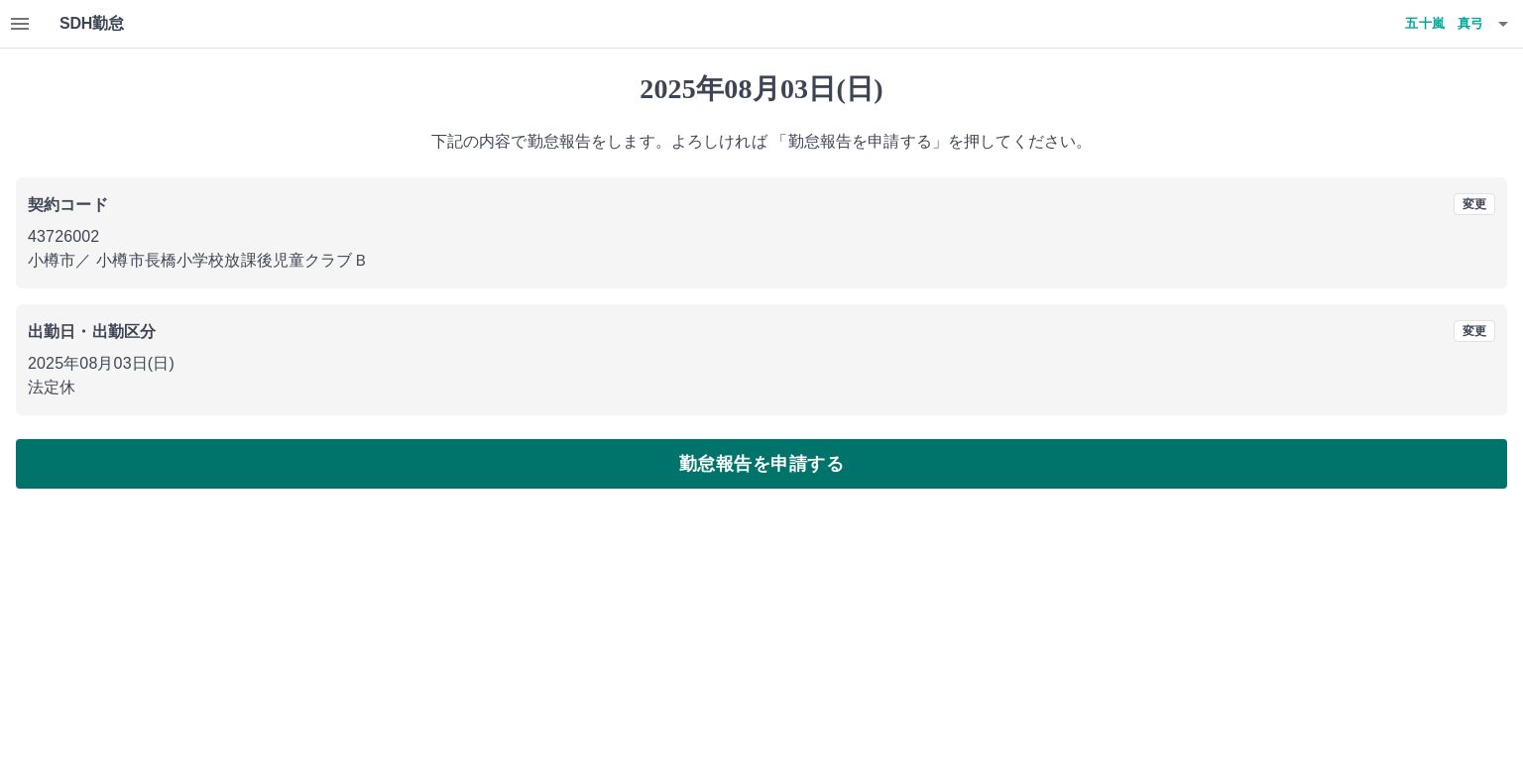 click on "勤怠報告を申請する" at bounding box center [762, 464] 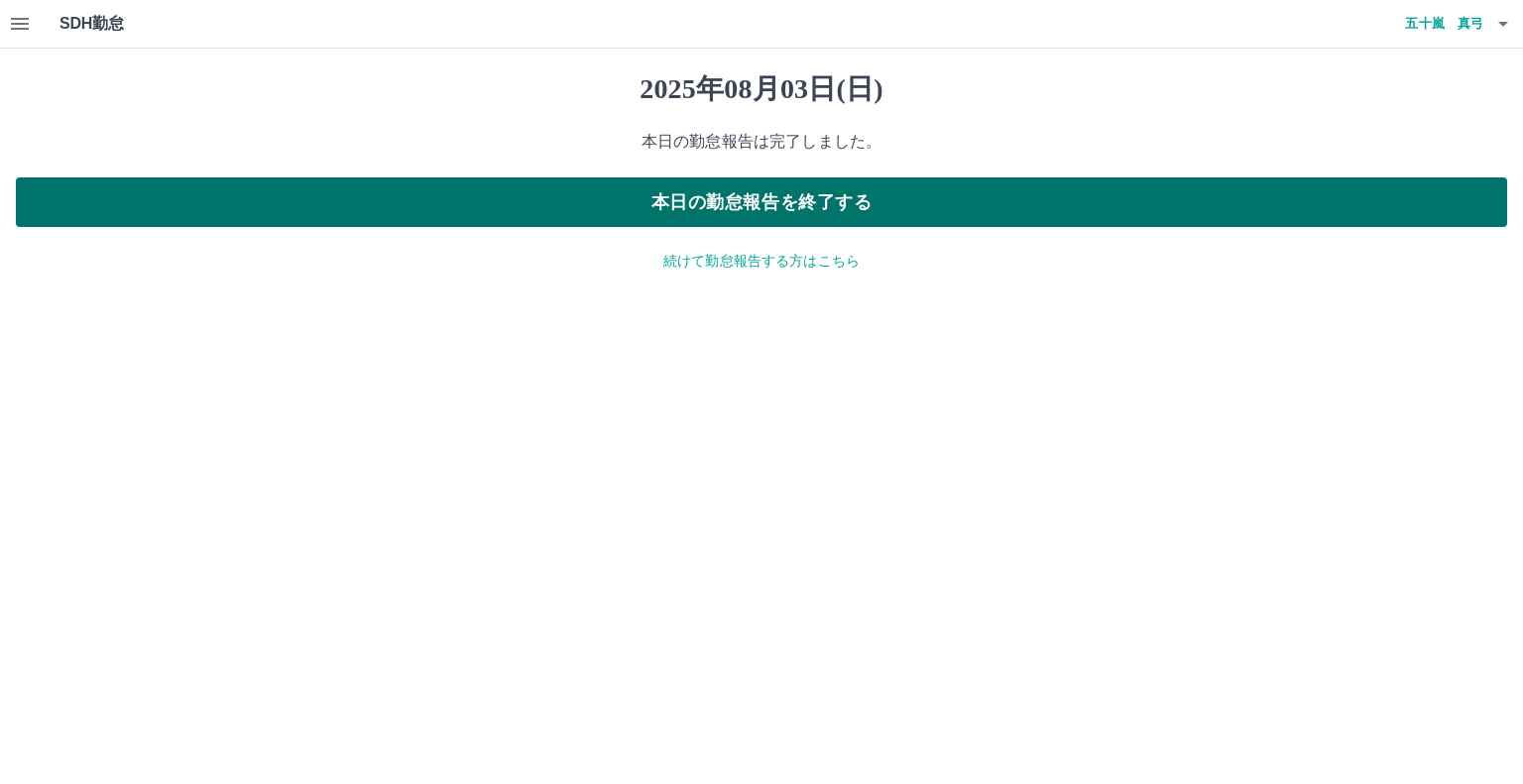 click on "本日の勤怠報告を終了する" at bounding box center (762, 202) 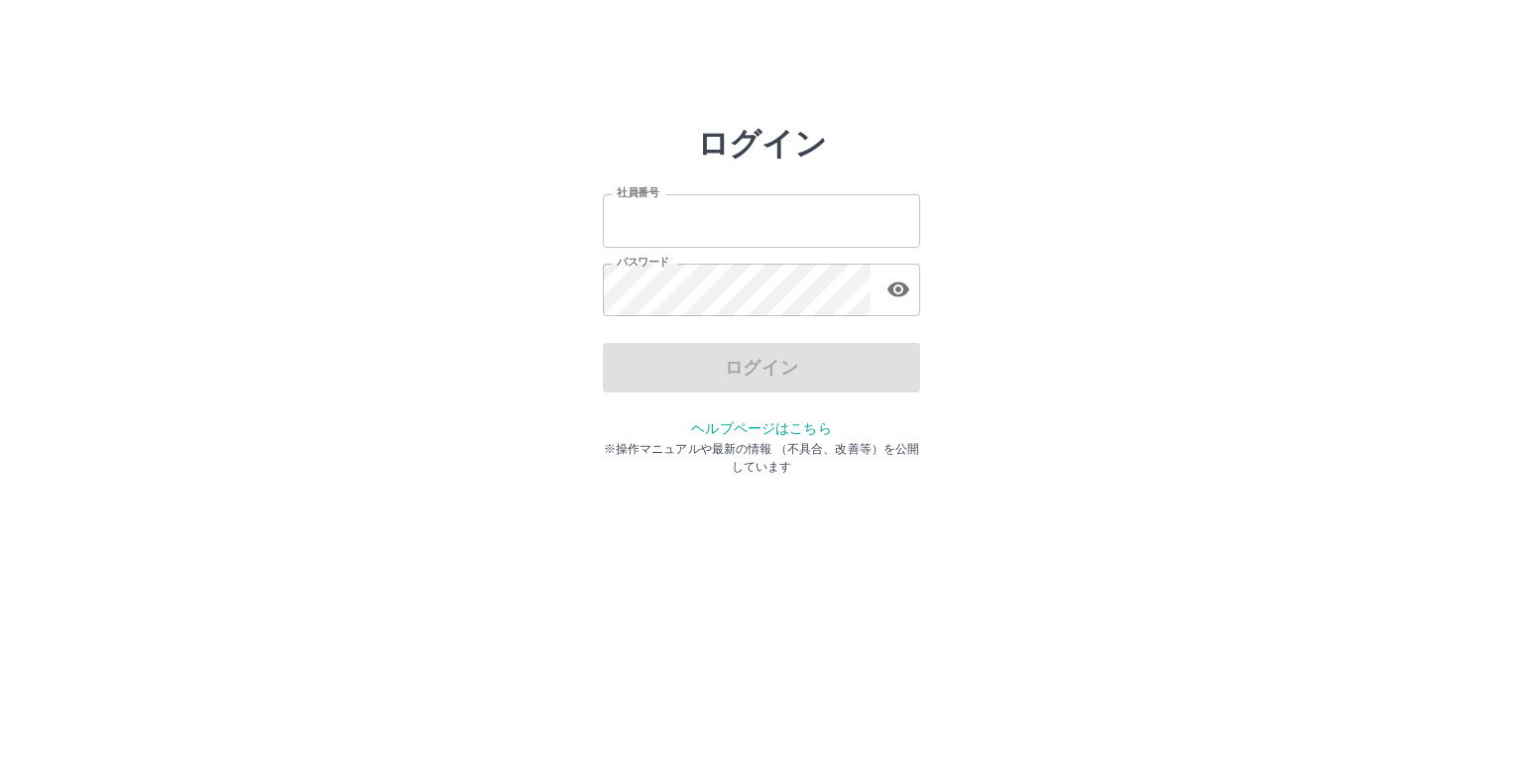 scroll, scrollTop: 0, scrollLeft: 0, axis: both 